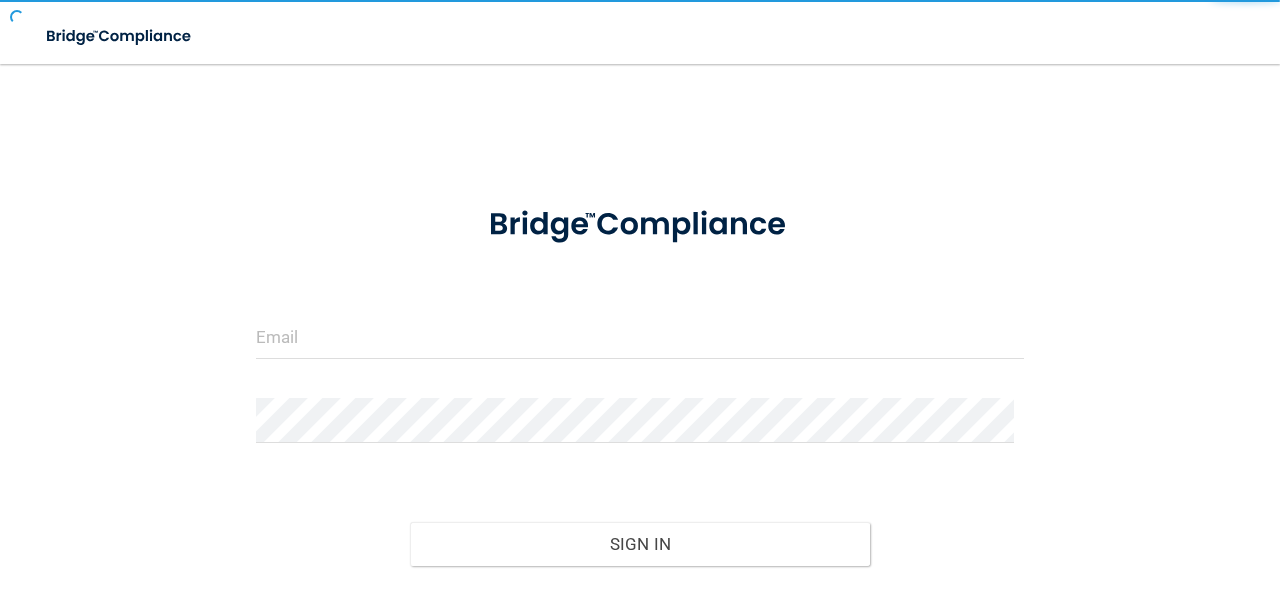 scroll, scrollTop: 0, scrollLeft: 0, axis: both 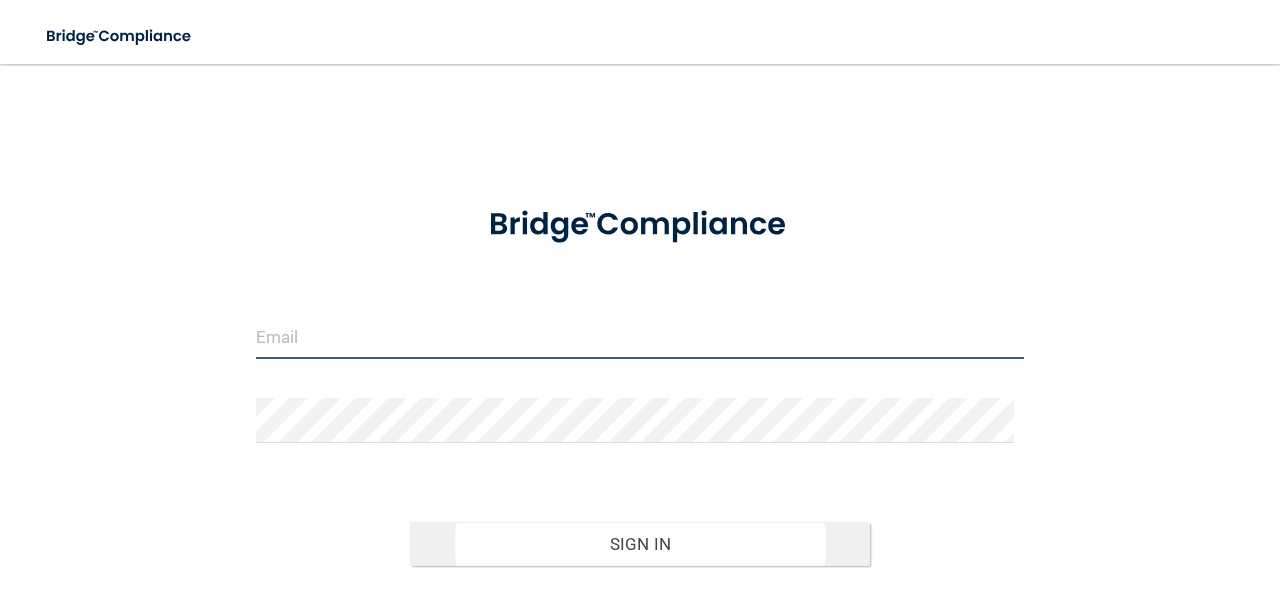 type on "[EMAIL_ADDRESS][DOMAIN_NAME]" 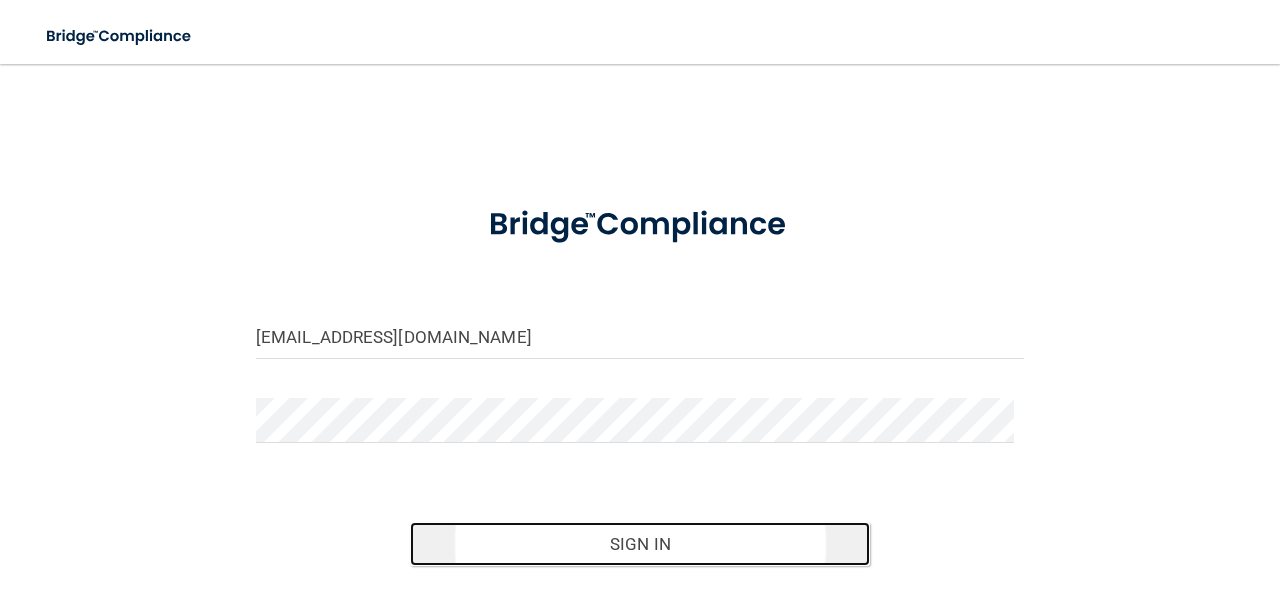 click on "Sign In" at bounding box center [640, 544] 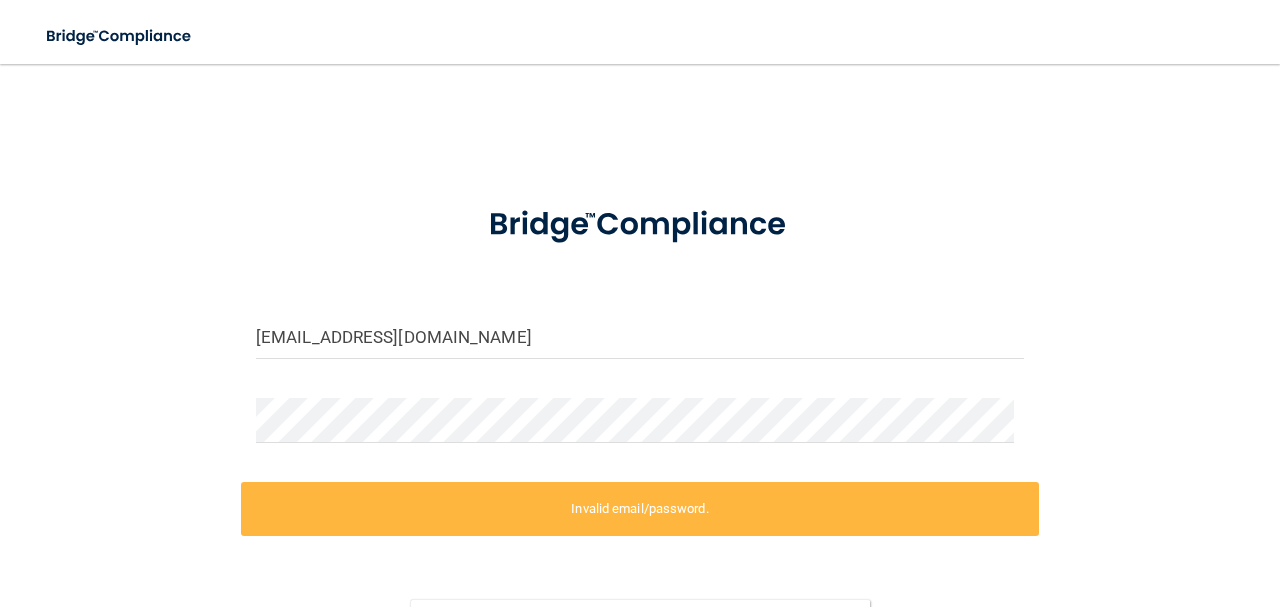 click on "Invalid email/password." at bounding box center [640, 509] 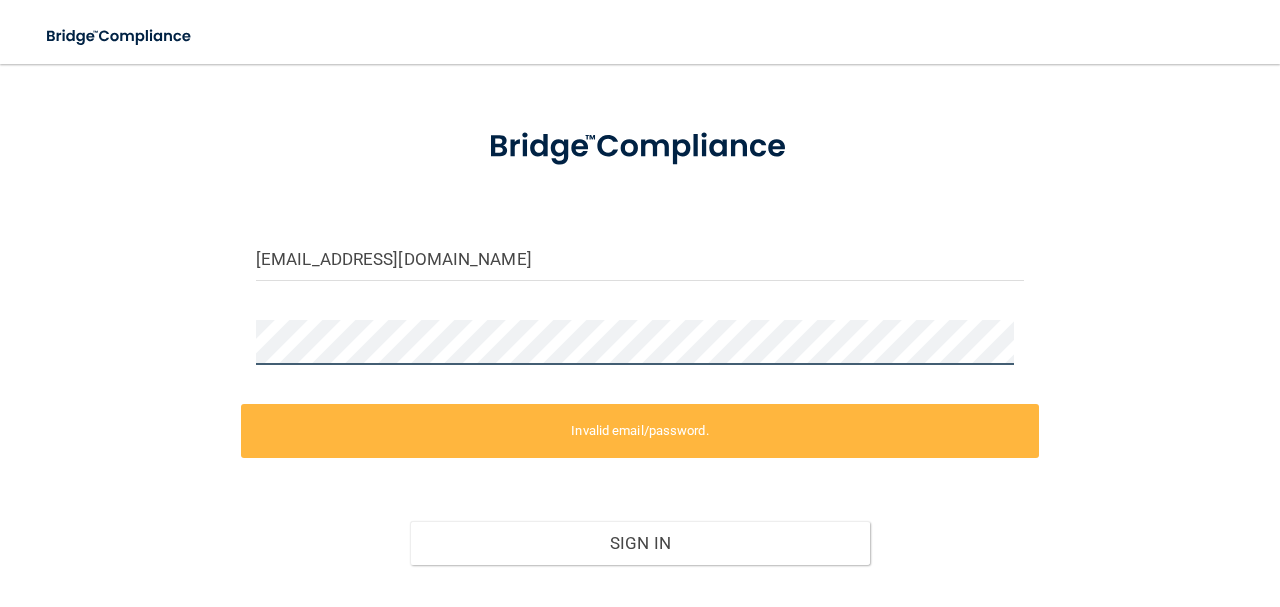 scroll, scrollTop: 187, scrollLeft: 0, axis: vertical 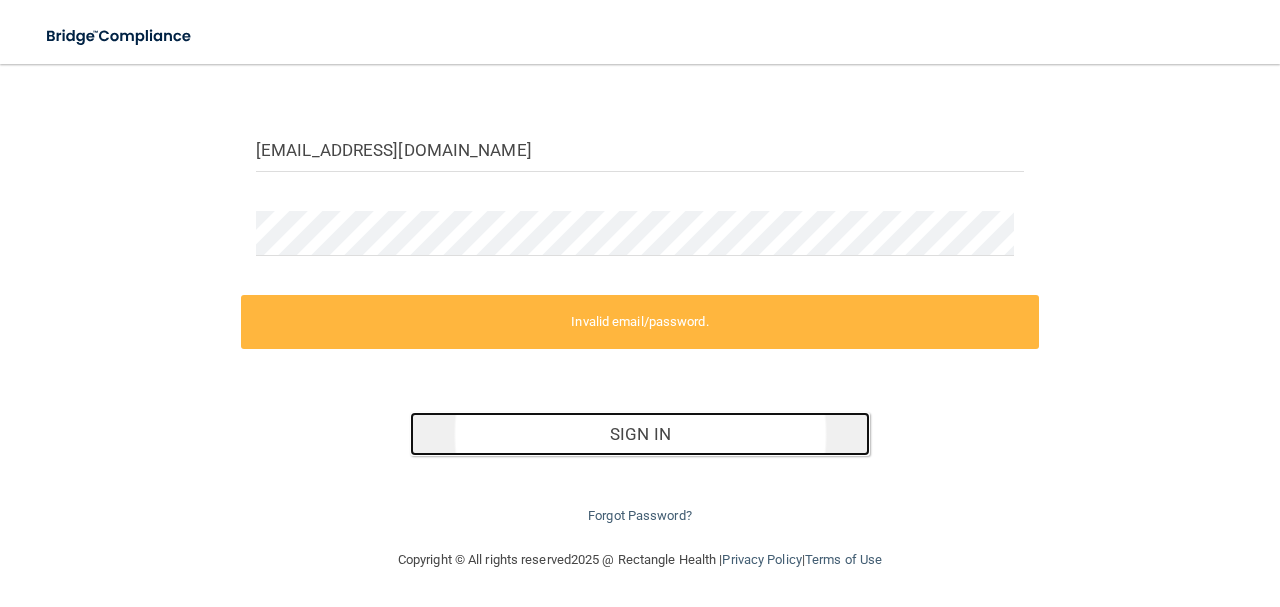 click on "Sign In" at bounding box center (640, 434) 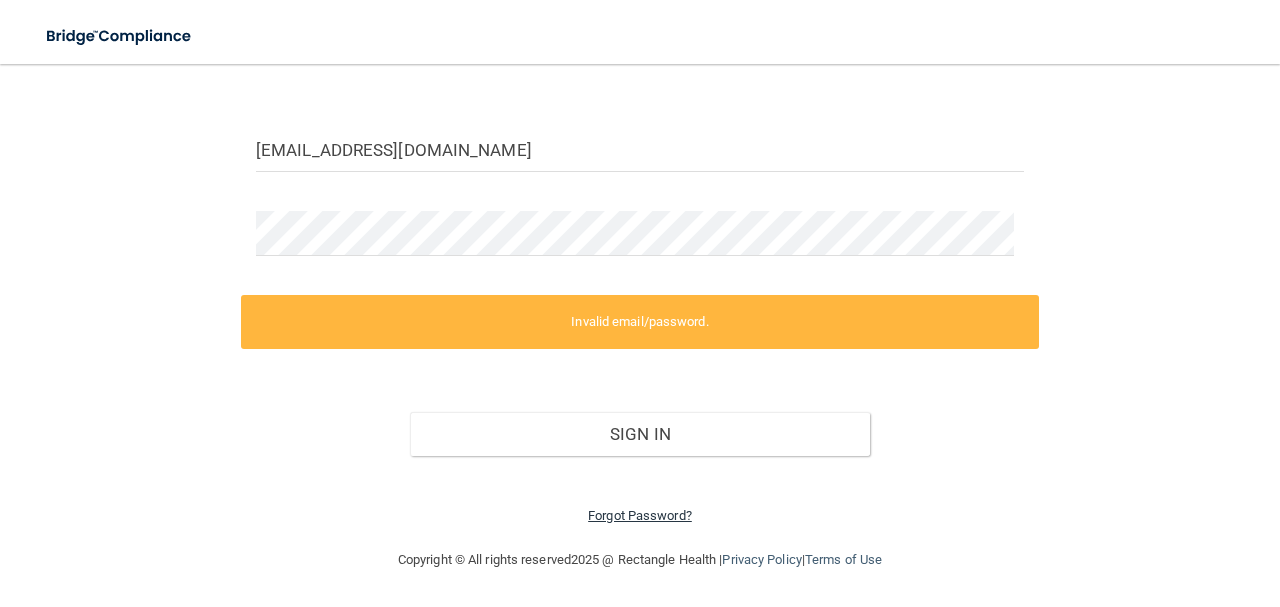 click on "Forgot Password?" at bounding box center [640, 515] 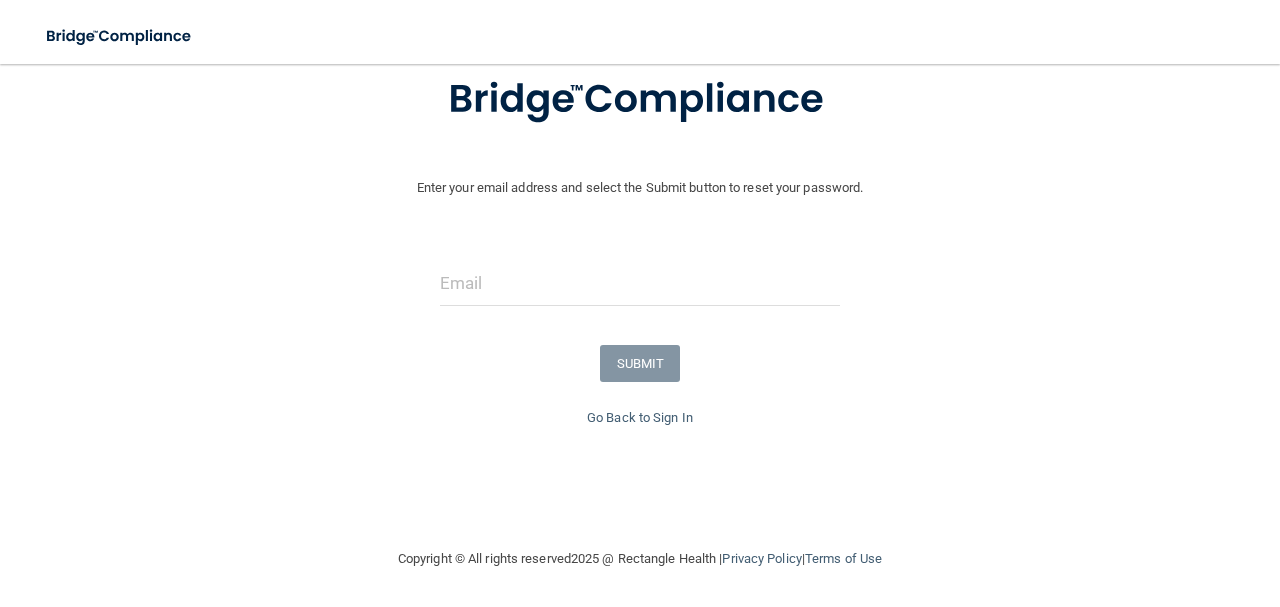 scroll, scrollTop: 136, scrollLeft: 0, axis: vertical 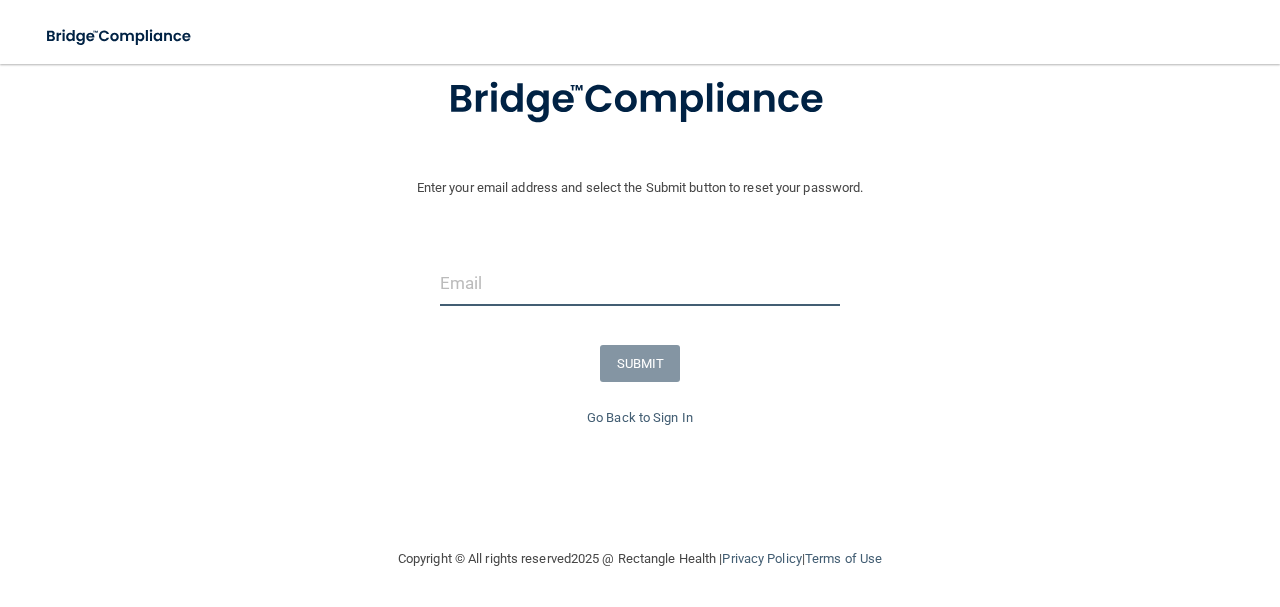 click at bounding box center (640, 283) 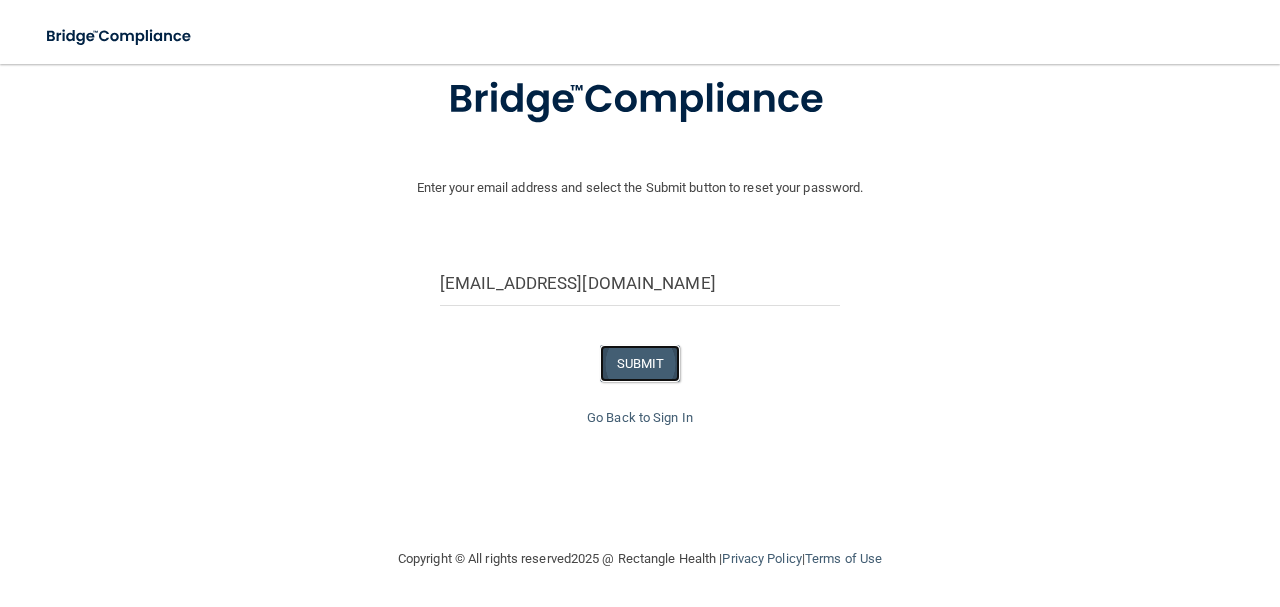 click on "SUBMIT" at bounding box center [640, 363] 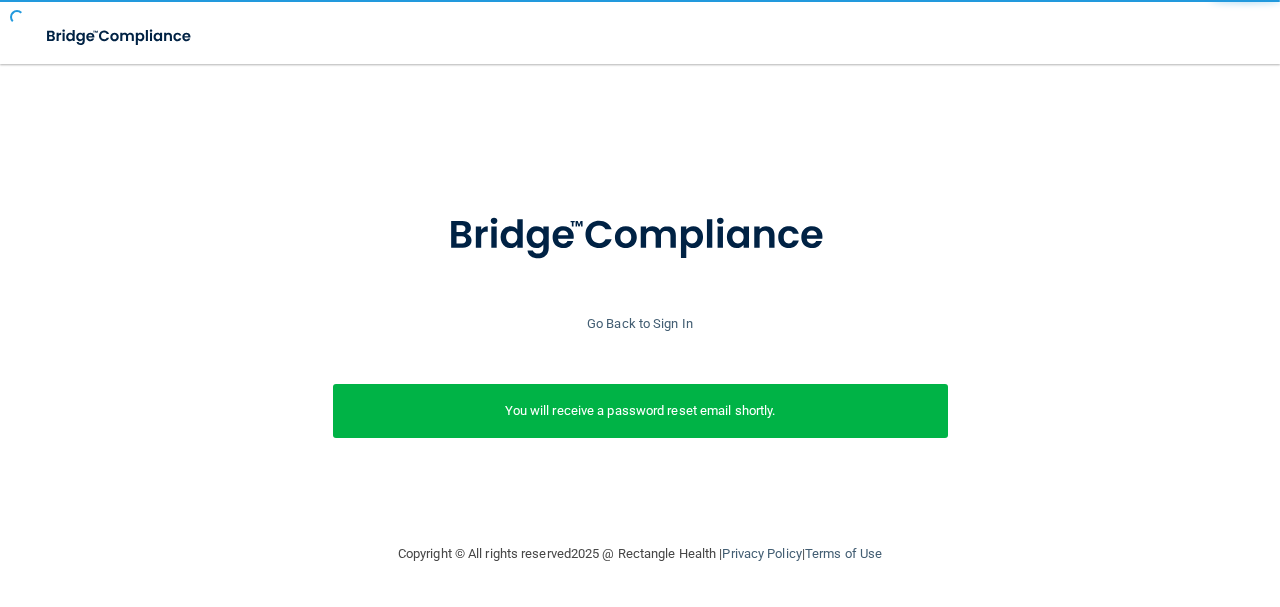 scroll, scrollTop: 0, scrollLeft: 0, axis: both 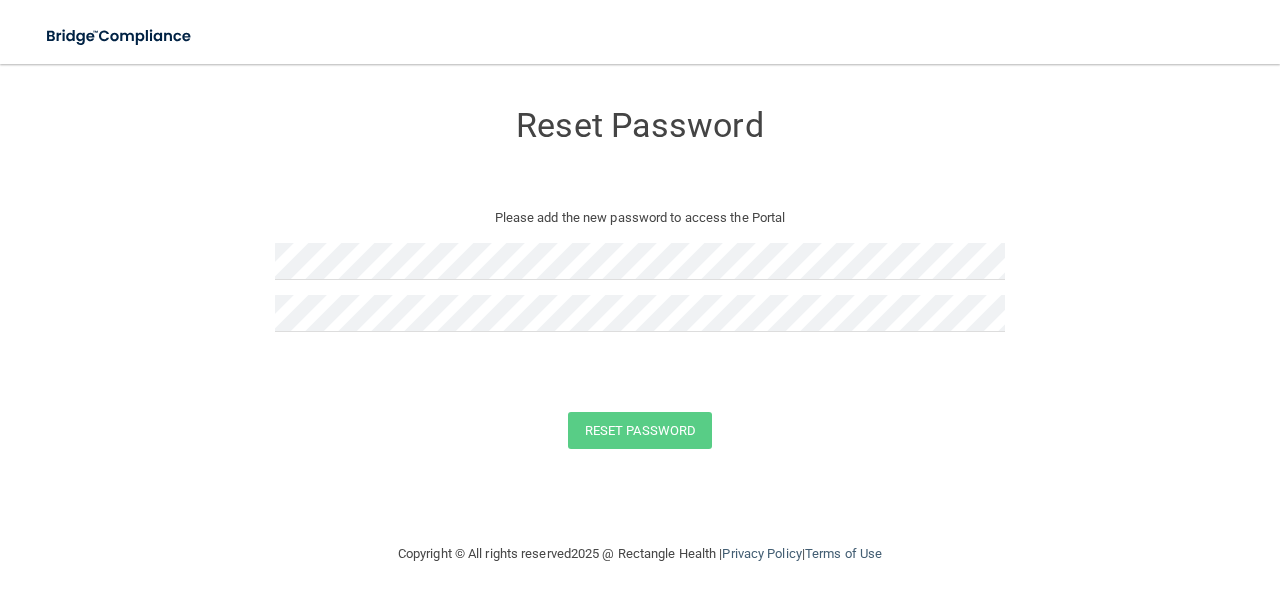click at bounding box center [640, 269] 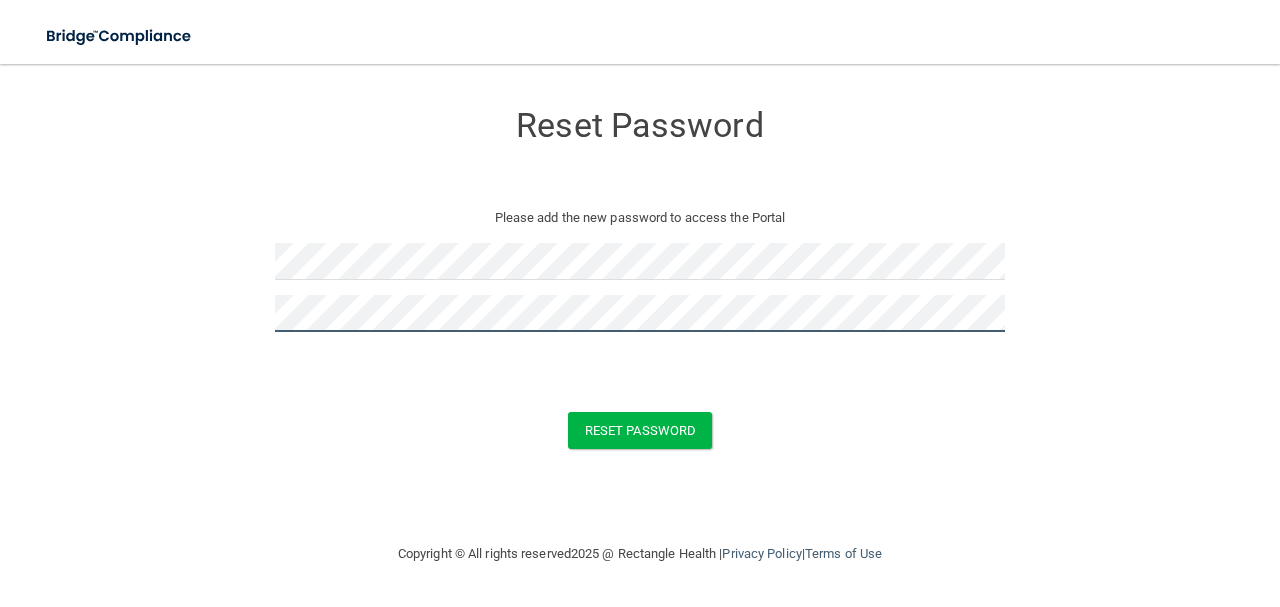 click on "Reset Password" at bounding box center [640, 430] 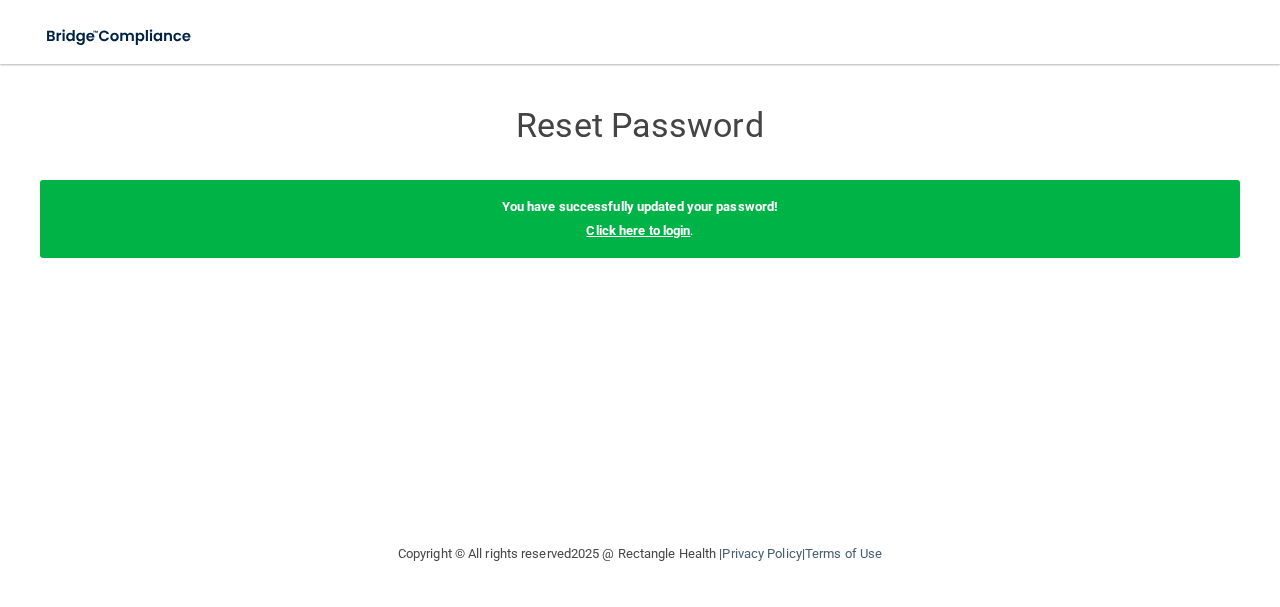 click on "Click here to login" at bounding box center (638, 230) 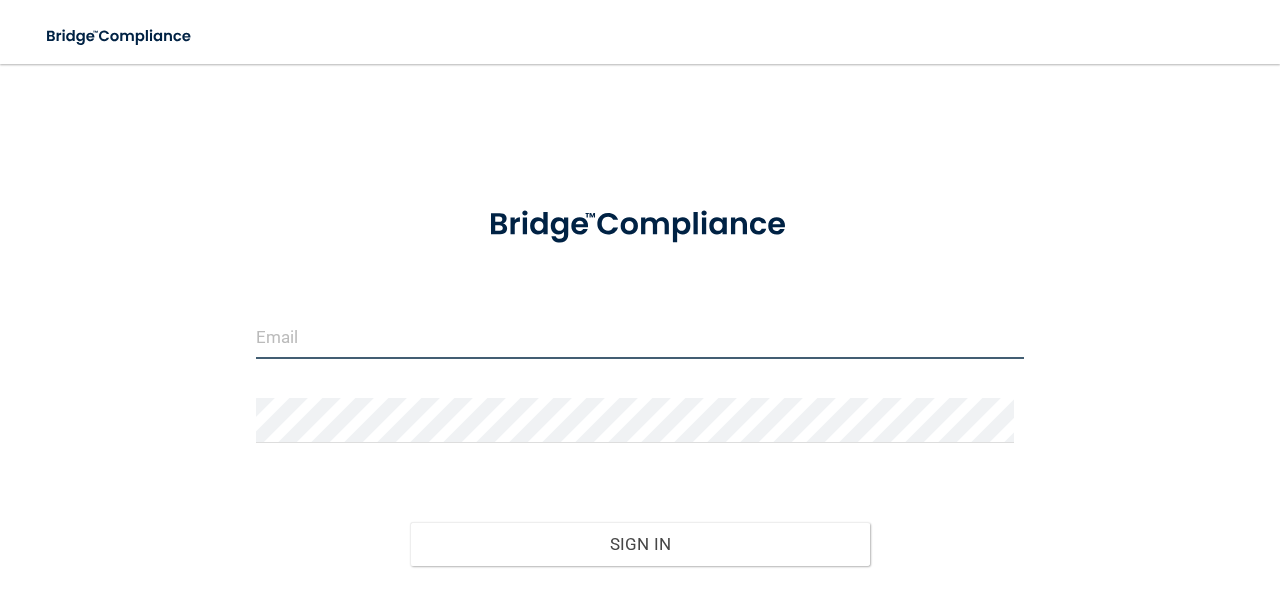 type on "[EMAIL_ADDRESS][DOMAIN_NAME]" 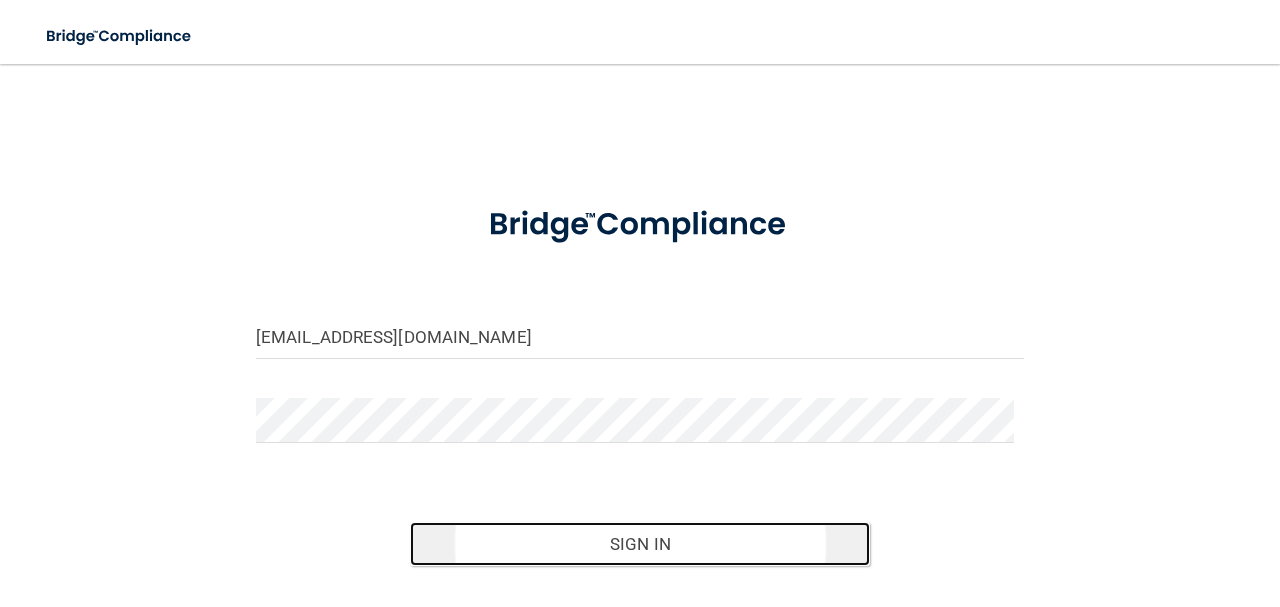 click on "Sign In" at bounding box center (640, 544) 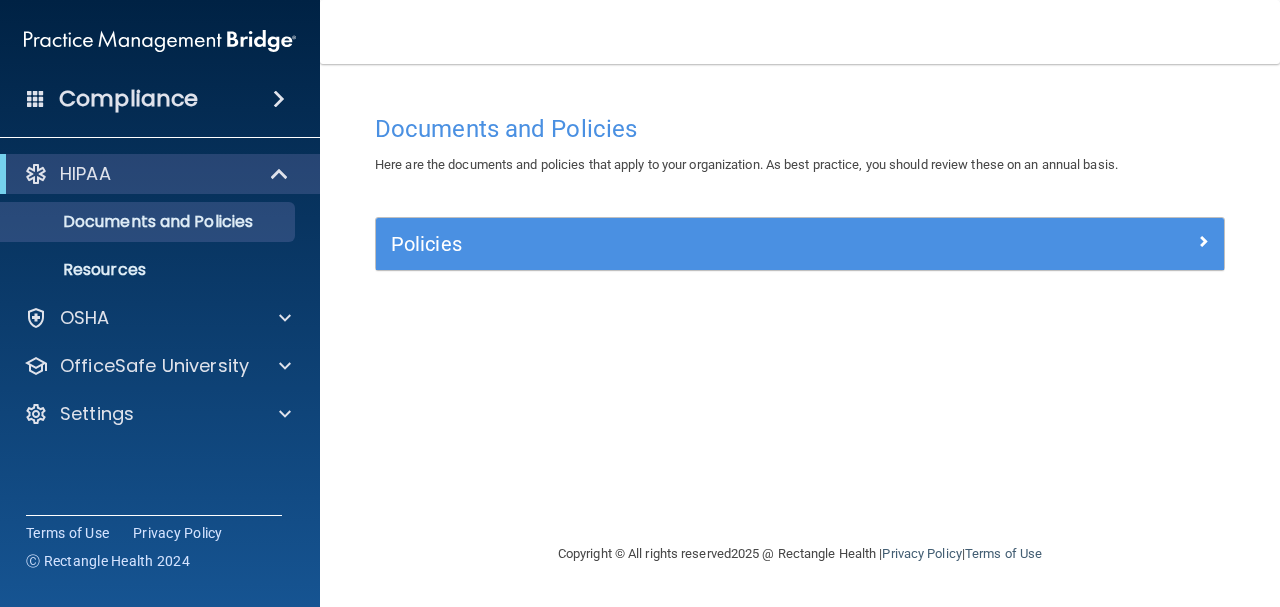 click on "HIPAA" at bounding box center (160, 174) 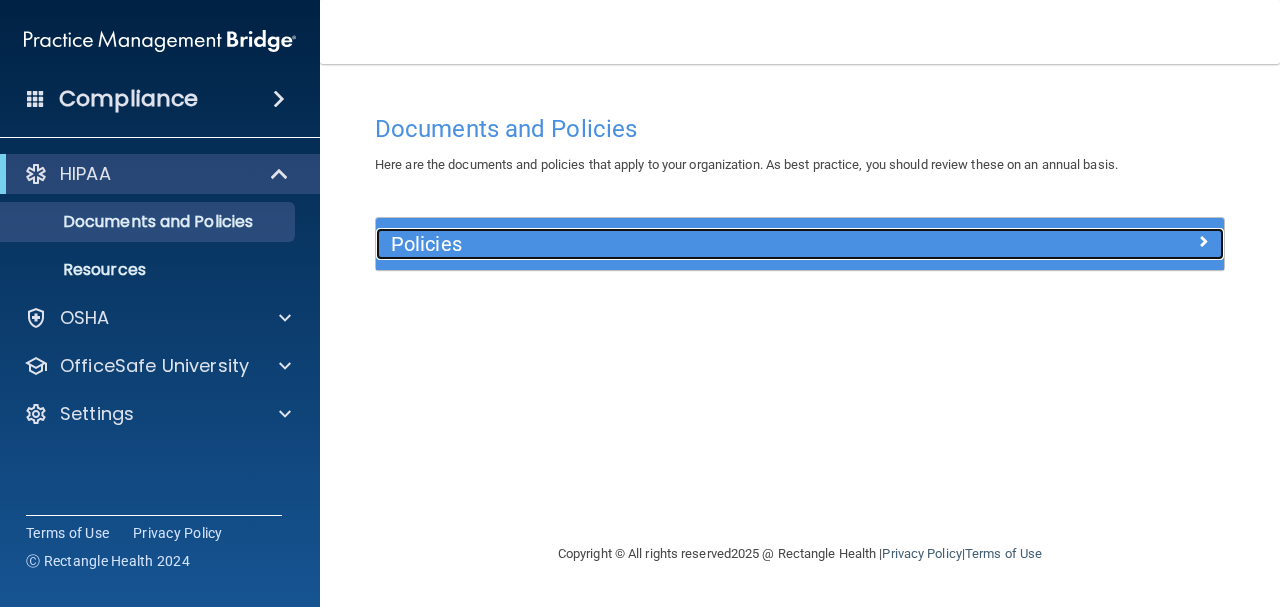 click on "Policies" at bounding box center (694, 244) 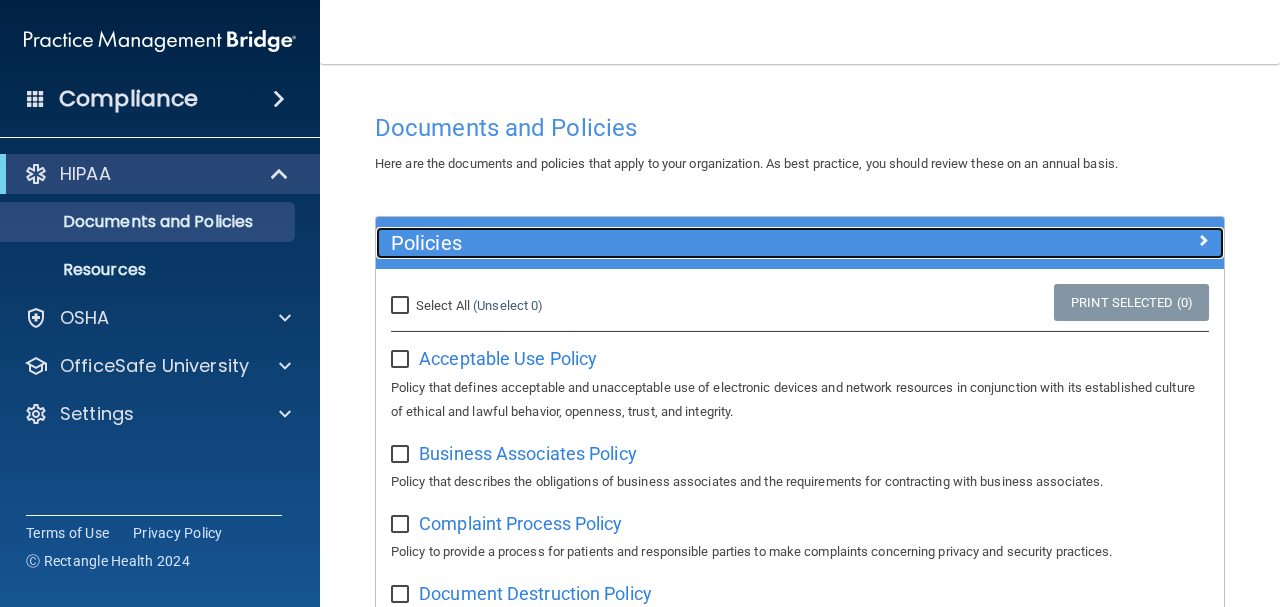 scroll, scrollTop: 0, scrollLeft: 0, axis: both 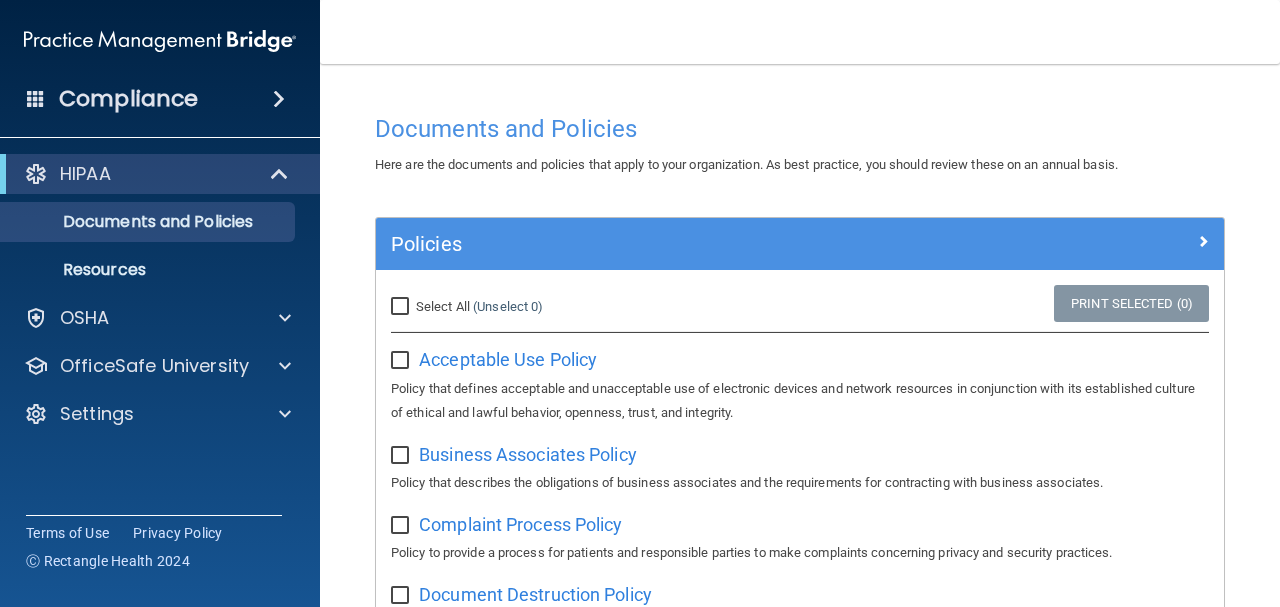 click on "Select All   (Unselect 0)    Unselect All" at bounding box center (402, 307) 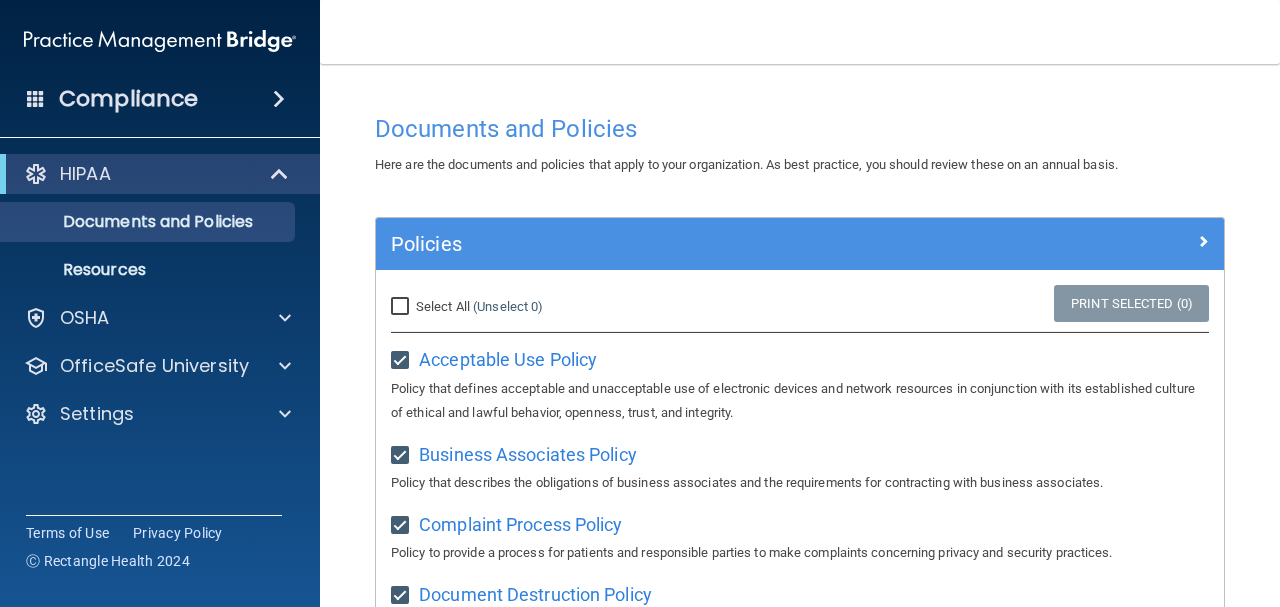 checkbox on "true" 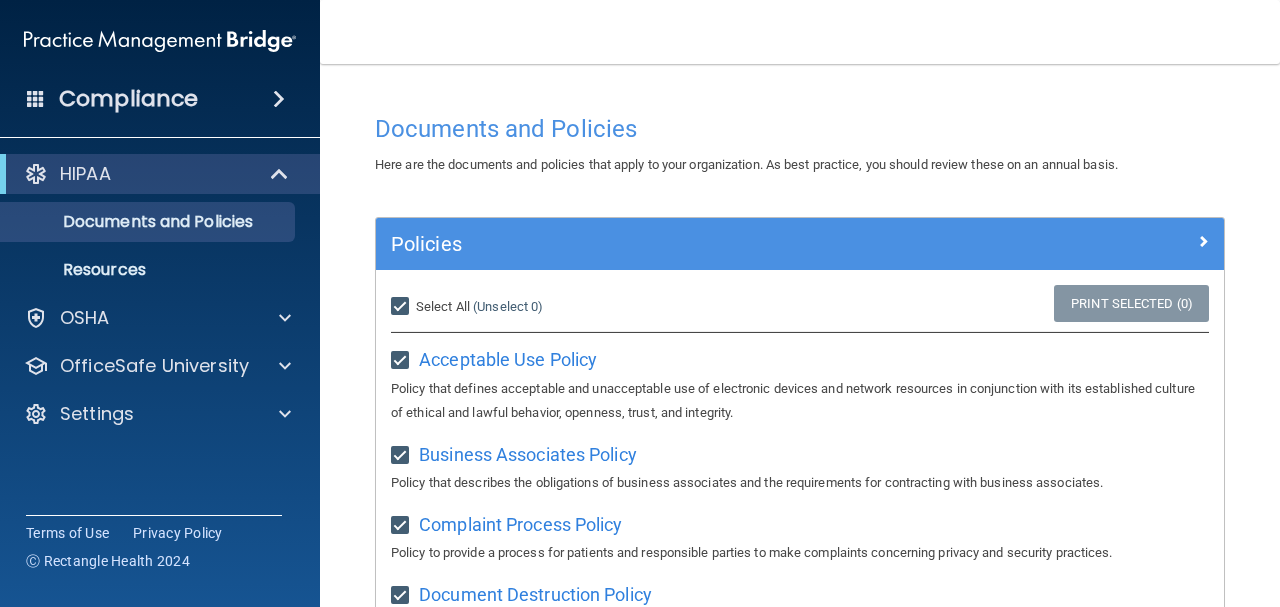 checkbox on "true" 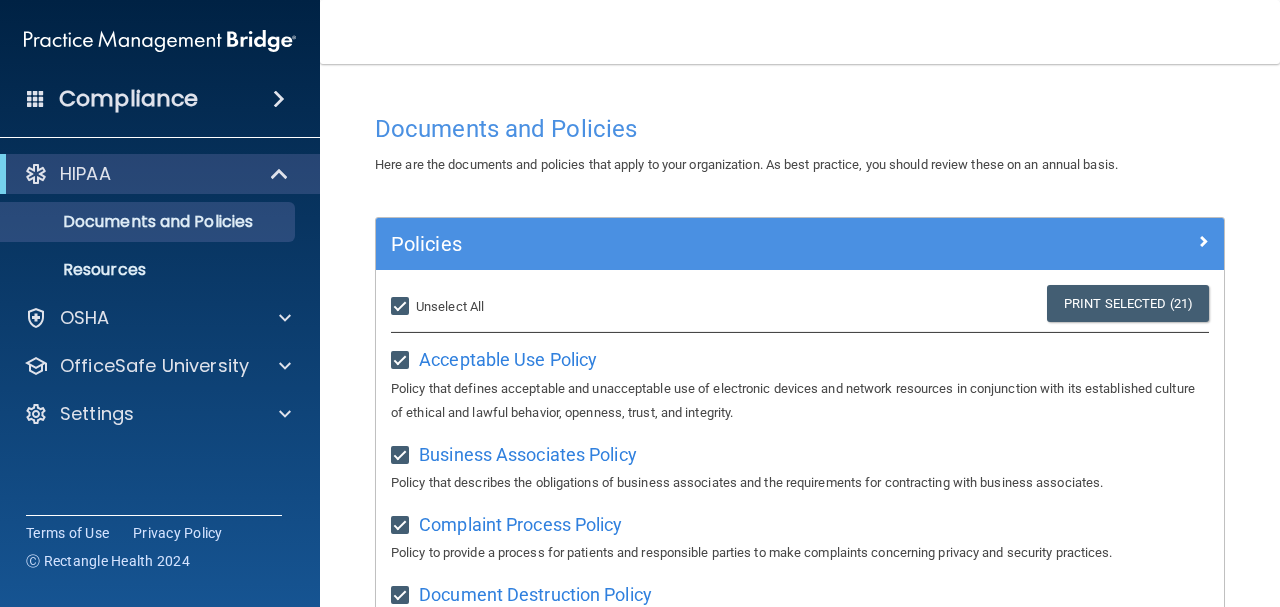 click on "Select All   (Unselect 21)    Unselect All" at bounding box center [402, 307] 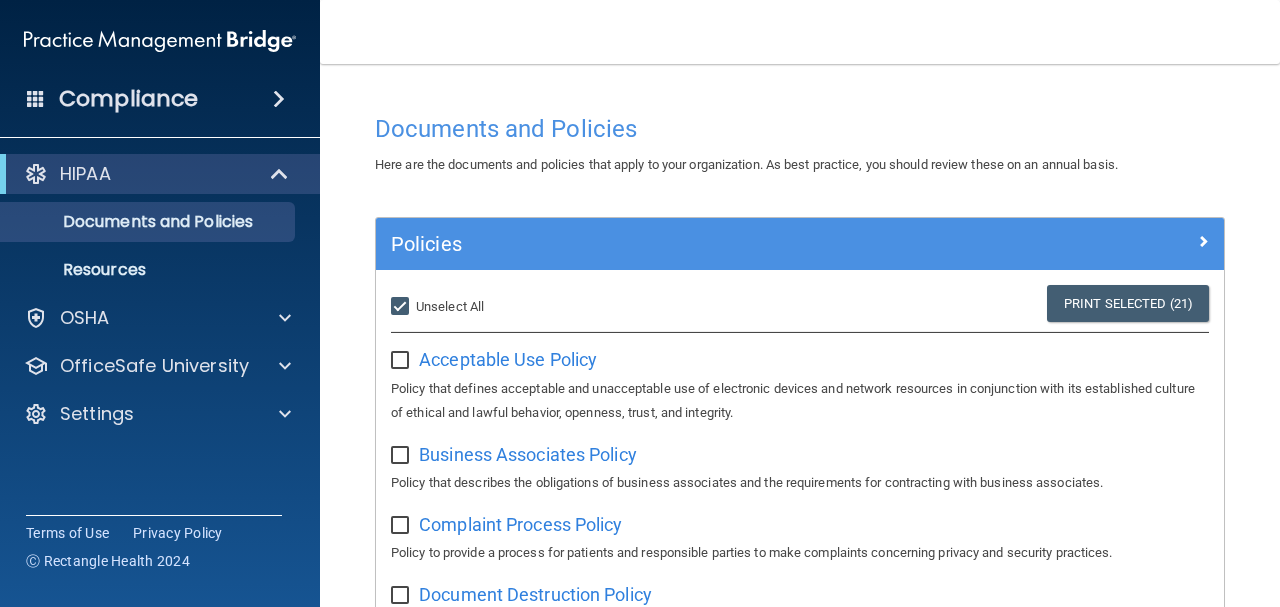 checkbox on "false" 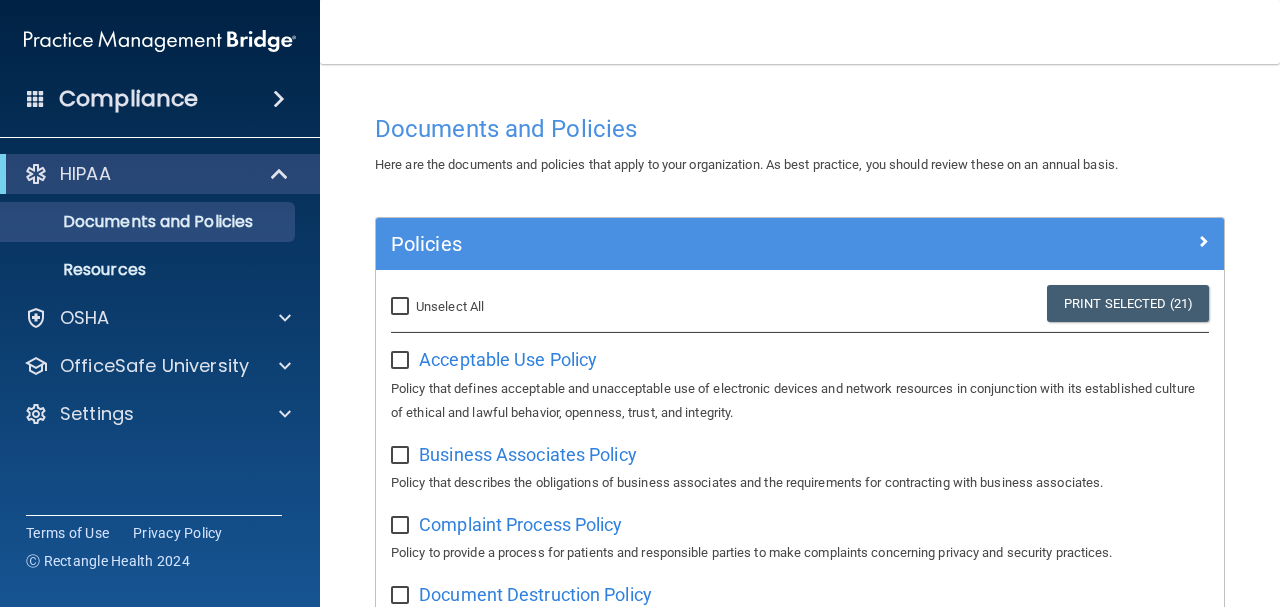 checkbox on "false" 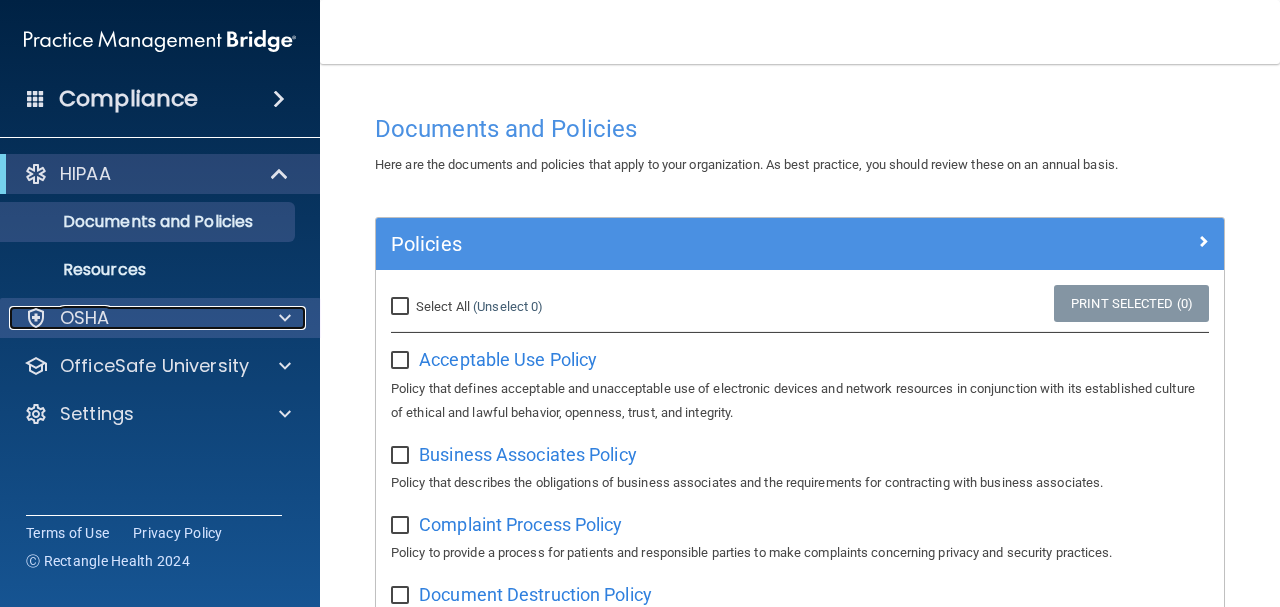 click on "OSHA" at bounding box center [133, 318] 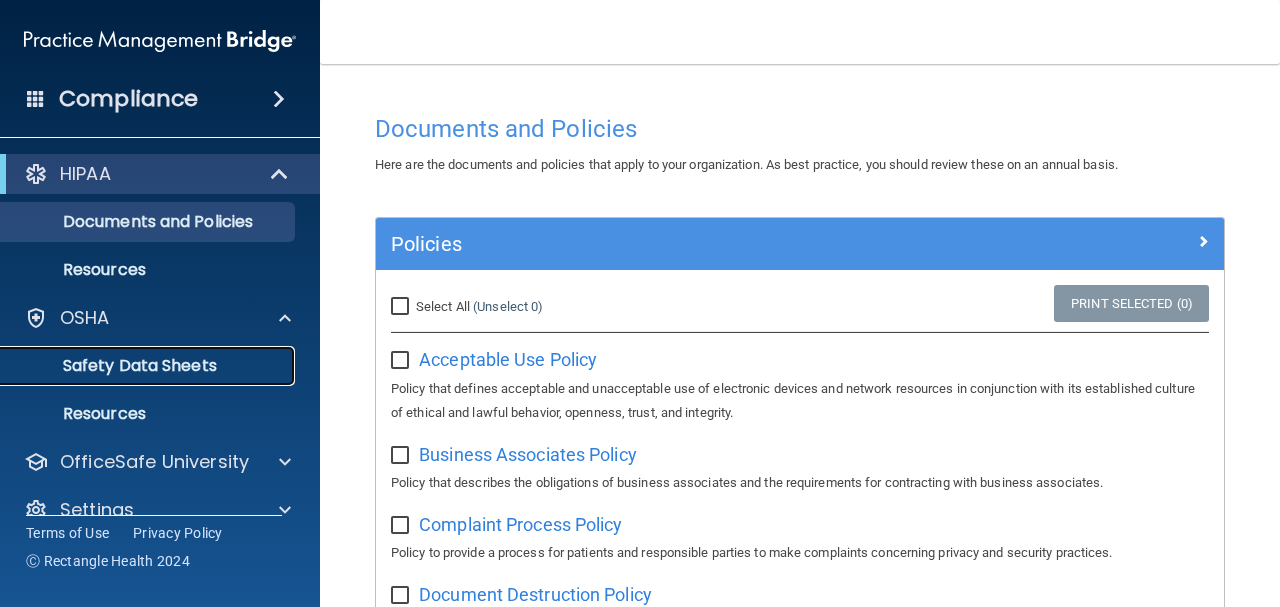 click on "Safety Data Sheets" at bounding box center [149, 366] 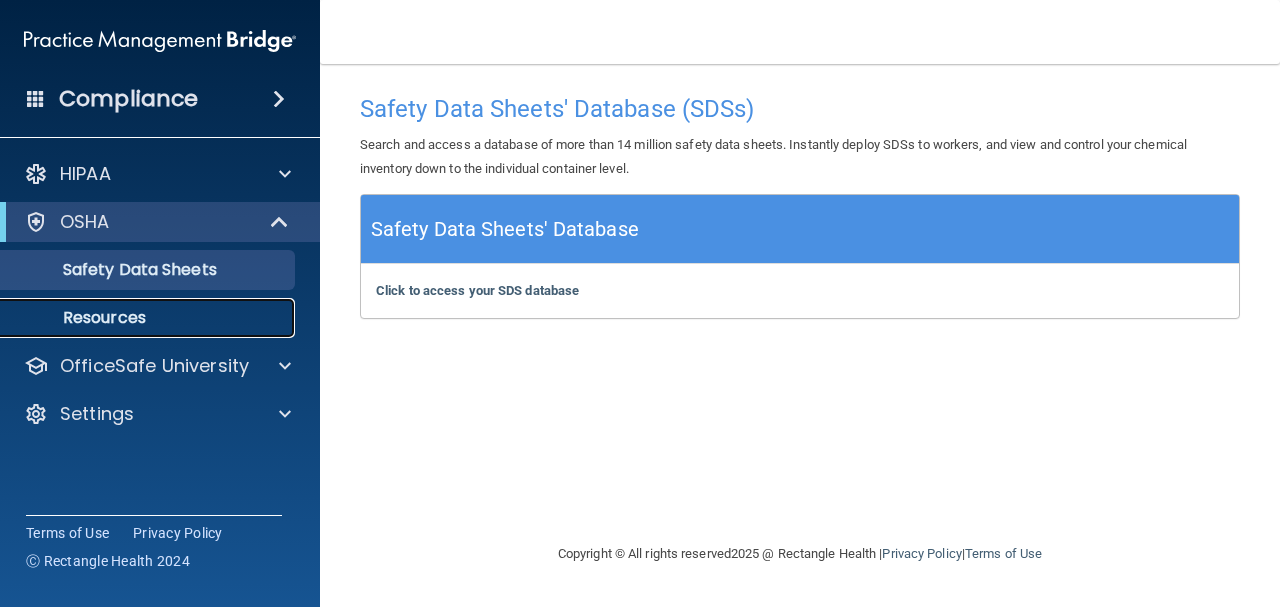 click on "Resources" at bounding box center (137, 318) 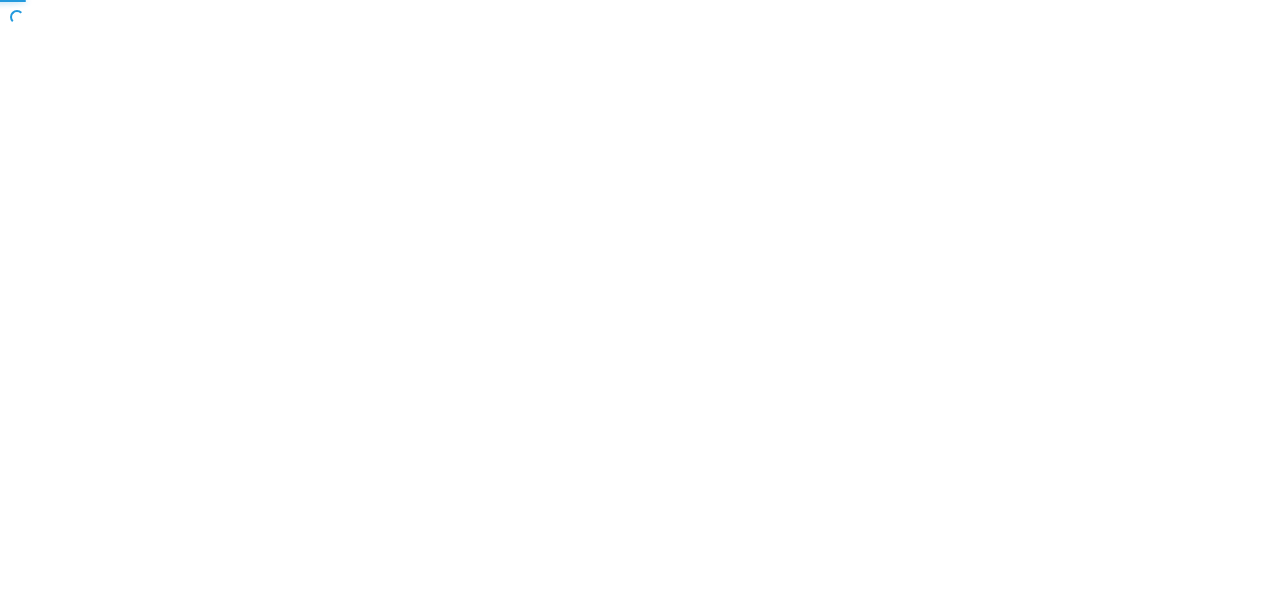 scroll, scrollTop: 0, scrollLeft: 0, axis: both 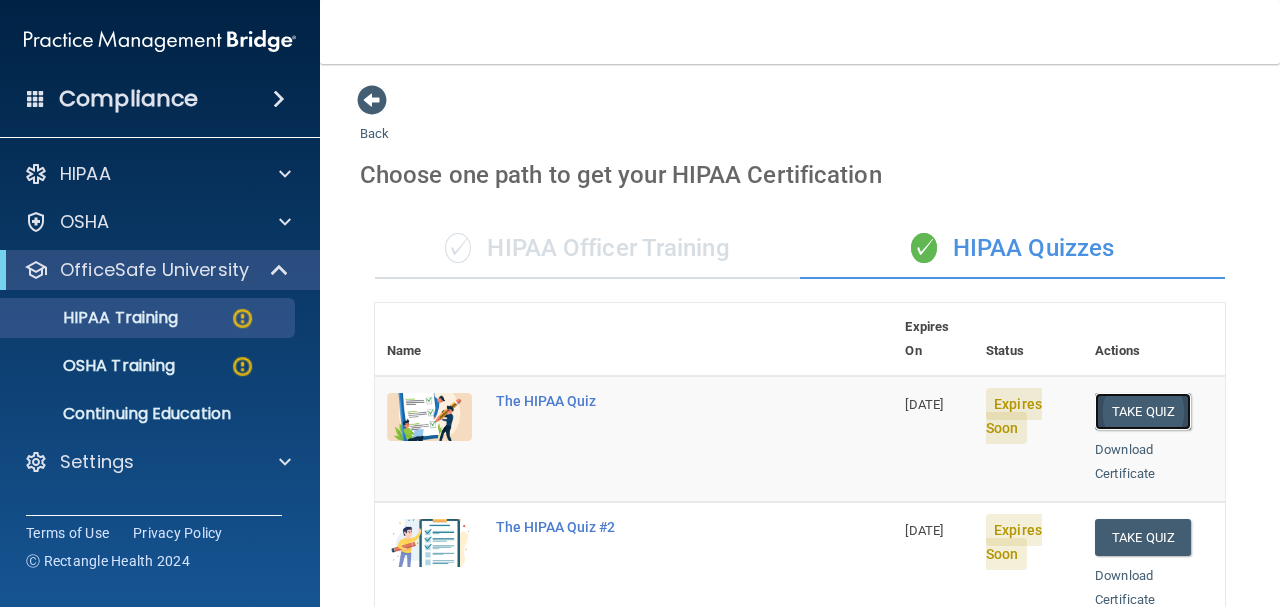 click on "Take Quiz" at bounding box center [1143, 411] 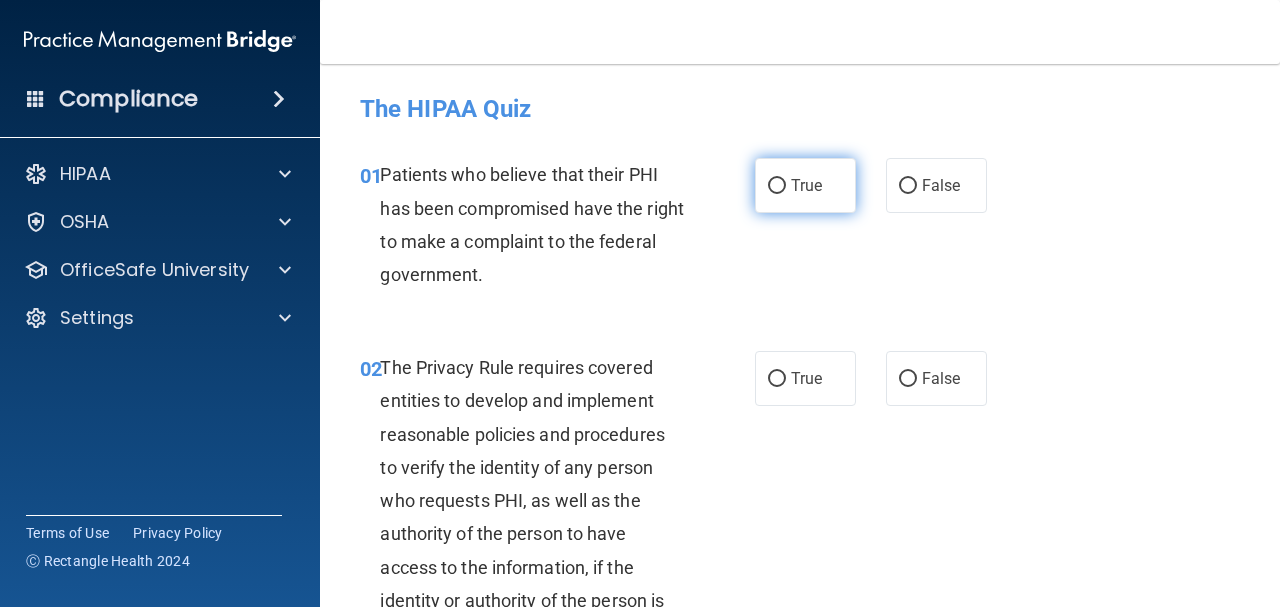 click on "True" at bounding box center [777, 186] 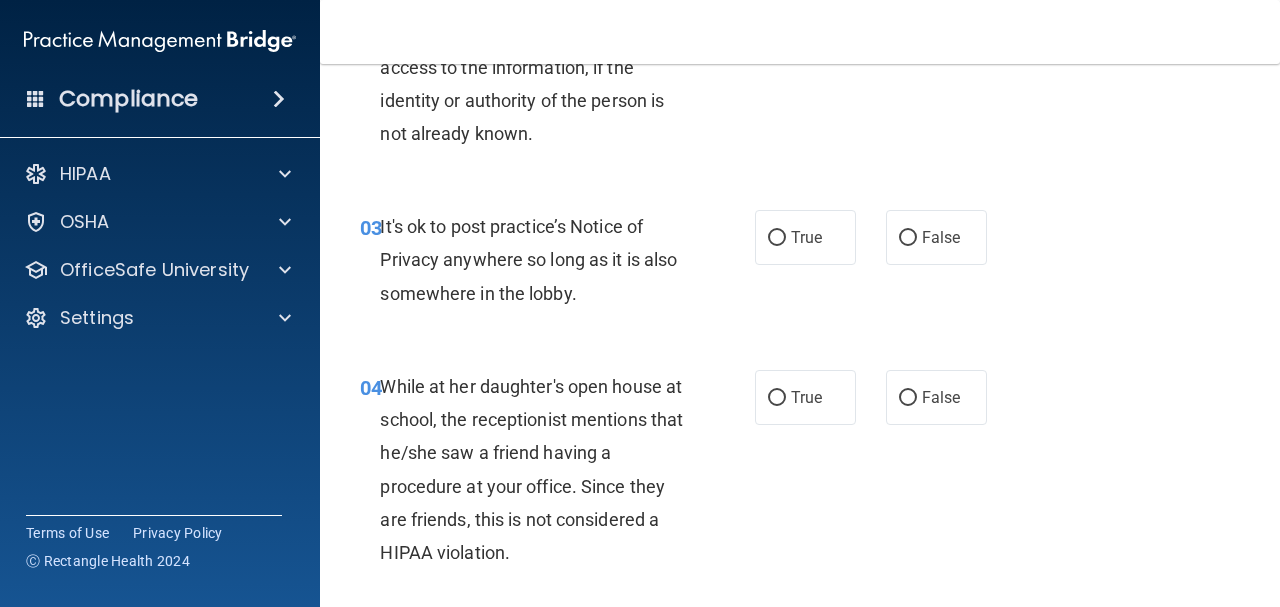 scroll, scrollTop: 600, scrollLeft: 0, axis: vertical 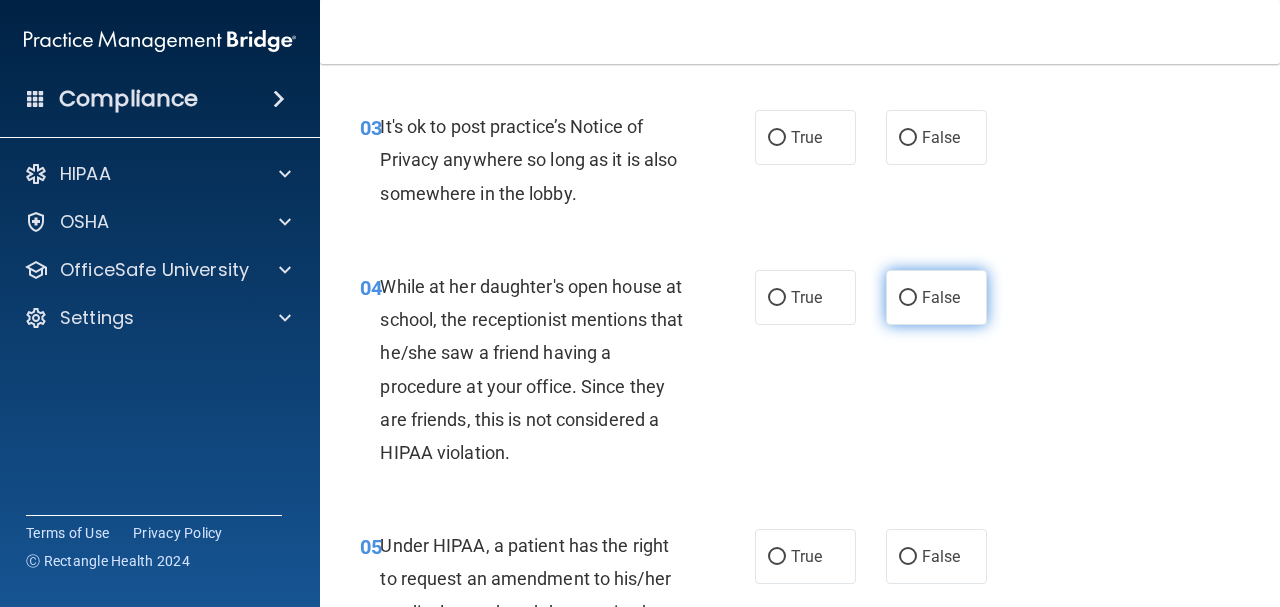 click on "False" at bounding box center [941, 297] 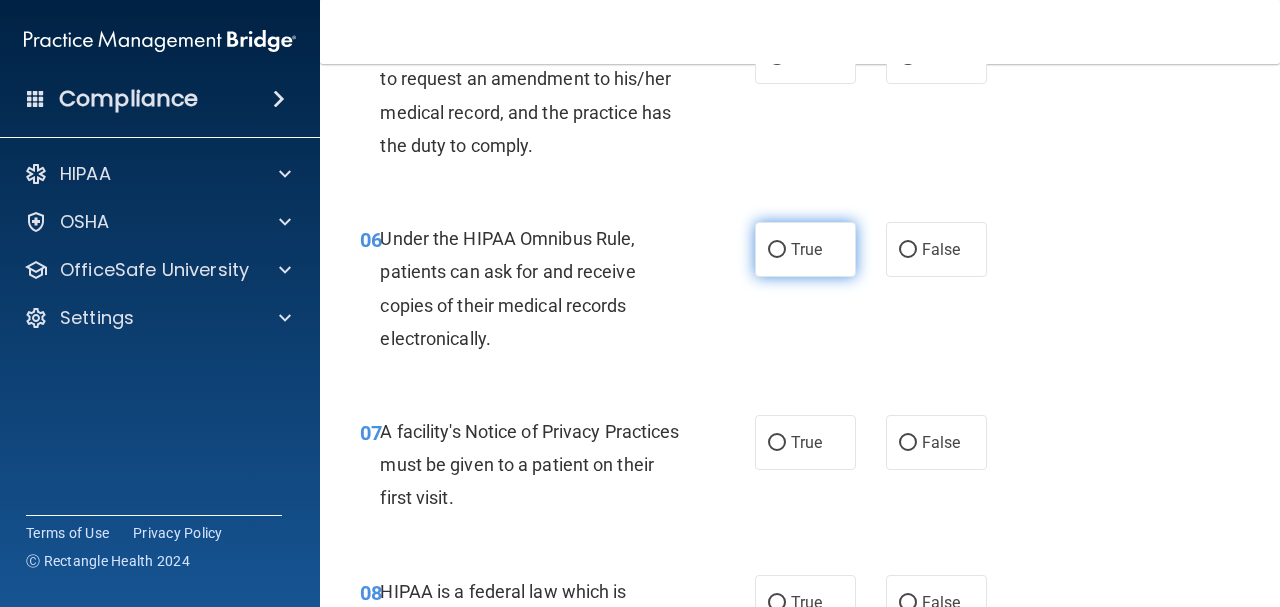 scroll, scrollTop: 1200, scrollLeft: 0, axis: vertical 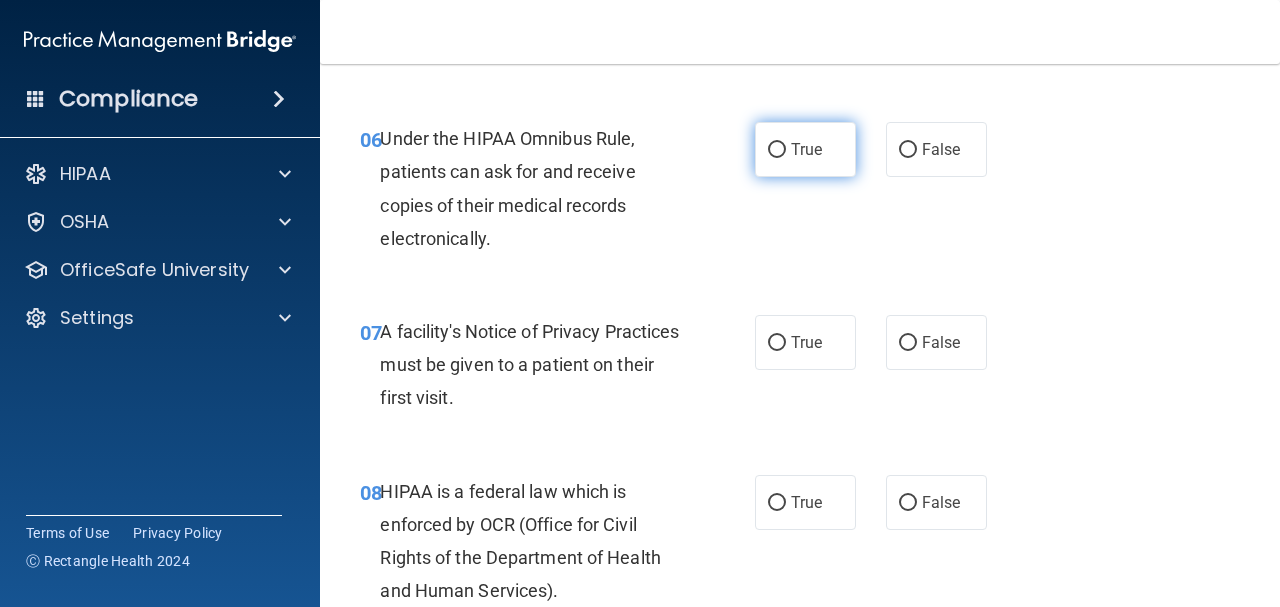 click on "True" at bounding box center (805, 149) 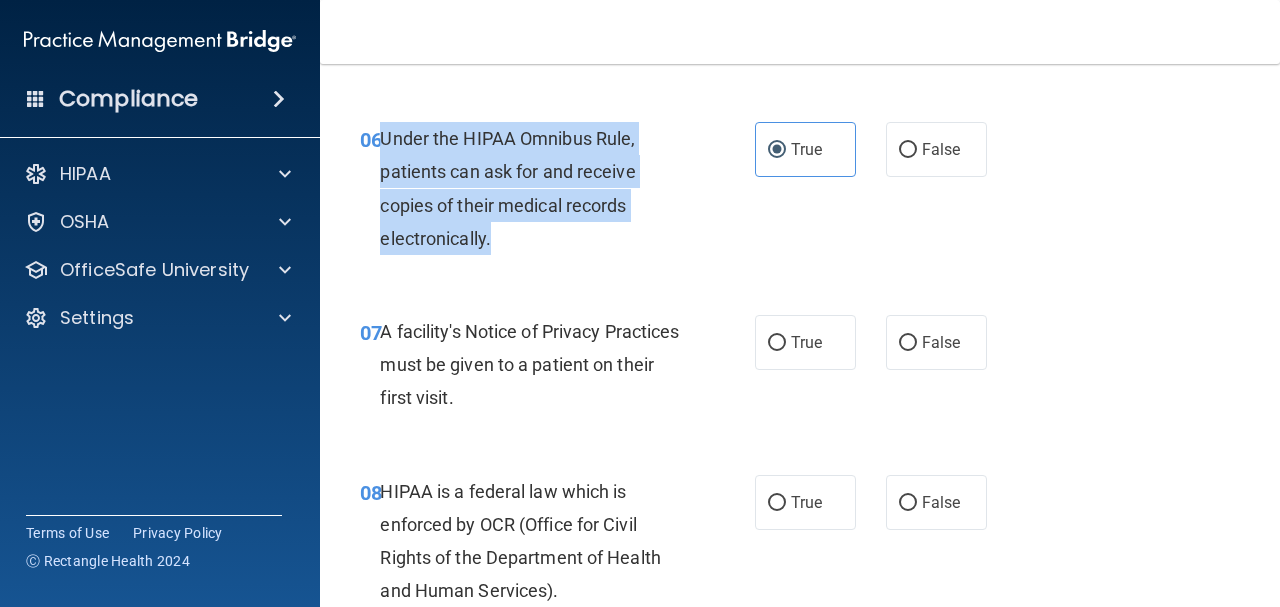 drag, startPoint x: 502, startPoint y: 243, endPoint x: 379, endPoint y: 133, distance: 165.01212 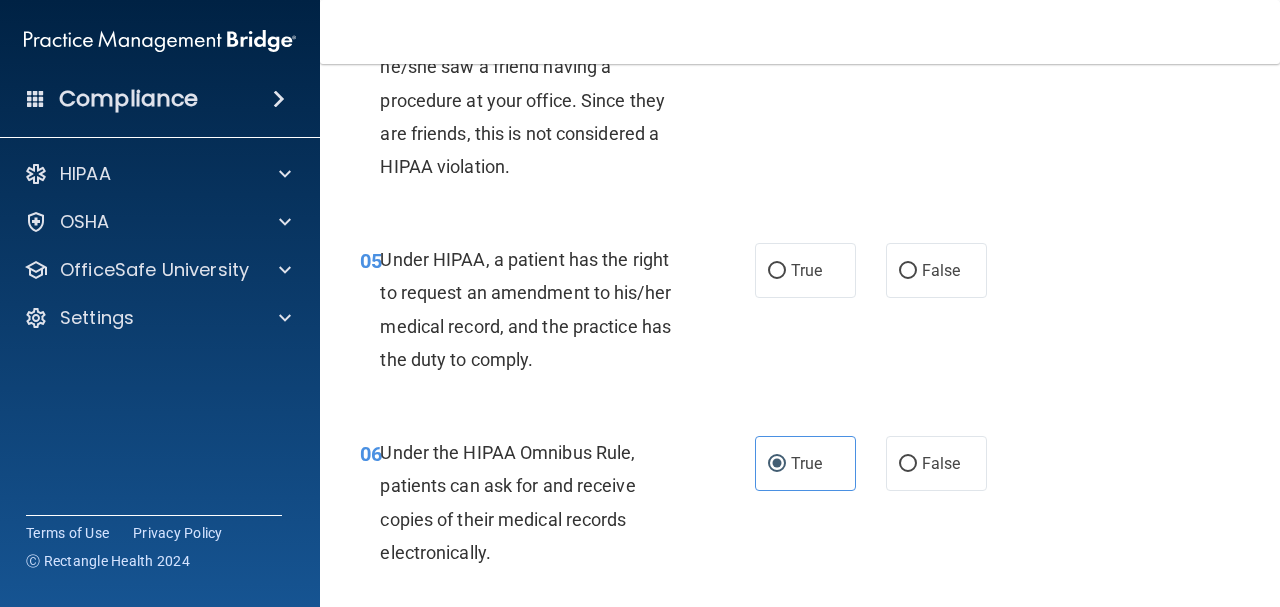 scroll, scrollTop: 800, scrollLeft: 0, axis: vertical 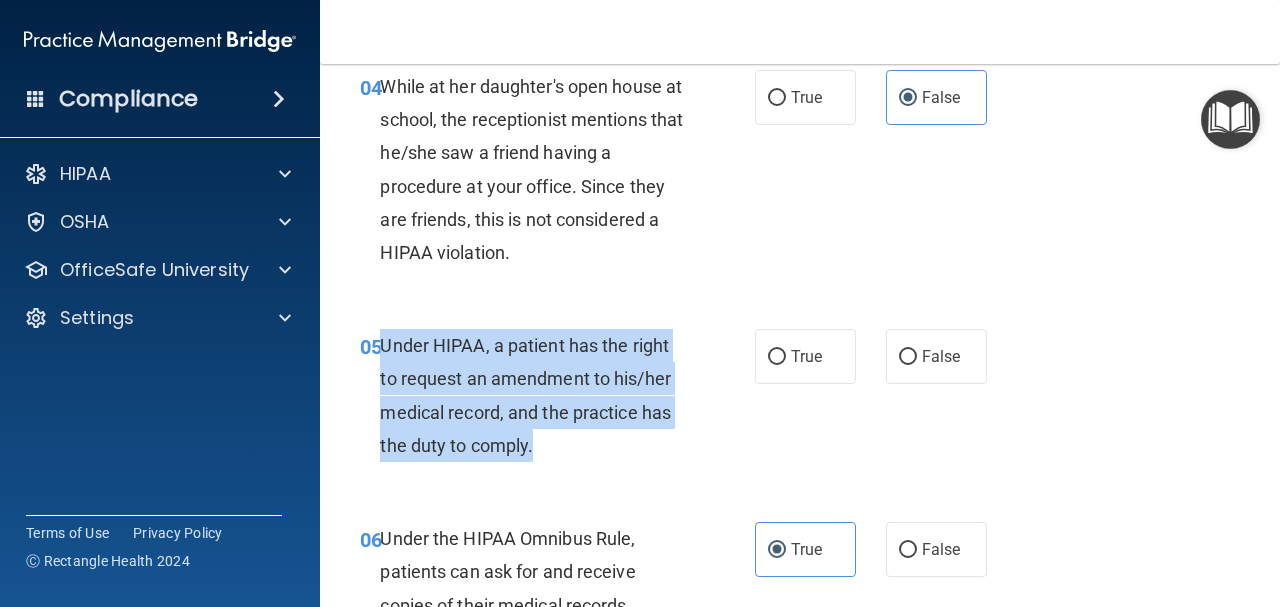 drag, startPoint x: 547, startPoint y: 448, endPoint x: 384, endPoint y: 349, distance: 190.7092 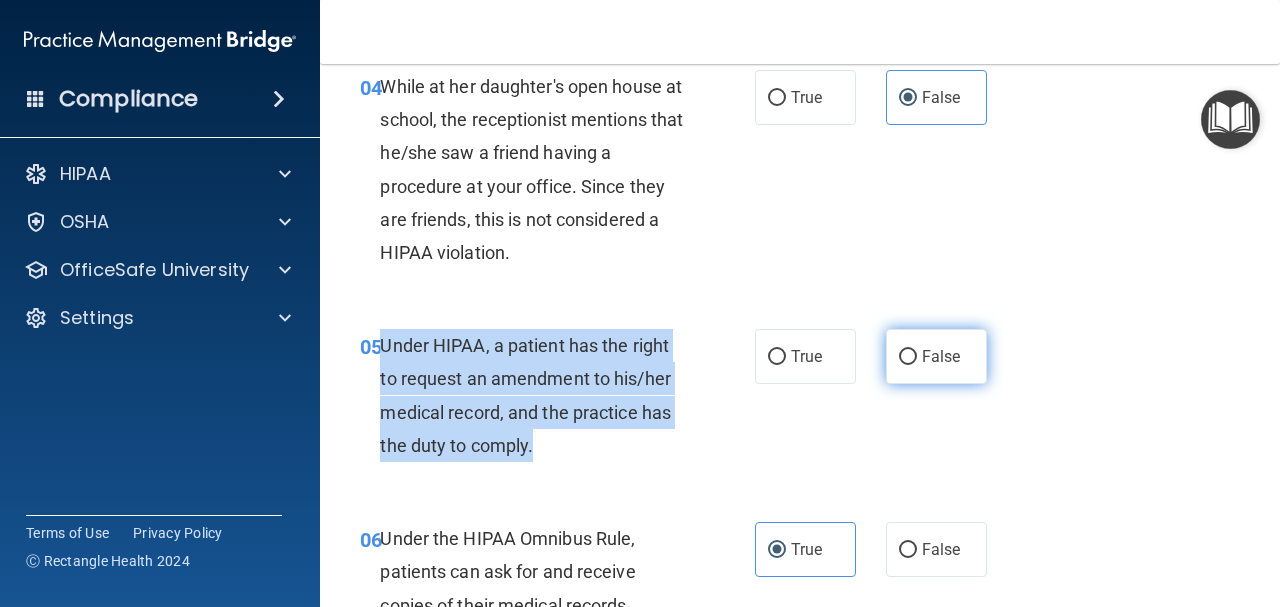 click on "False" at bounding box center [908, 357] 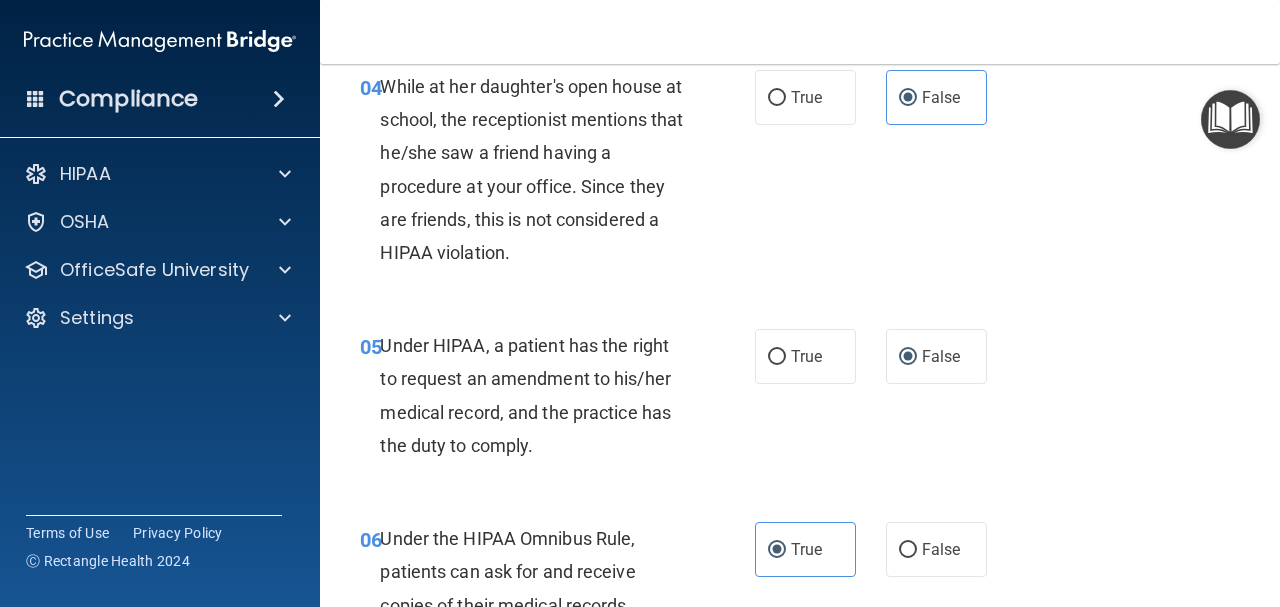 click on "05       Under HIPAA, a patient has the right to request an amendment to his/her medical record, and the practice has the duty to comply.                 True           False" at bounding box center [800, 400] 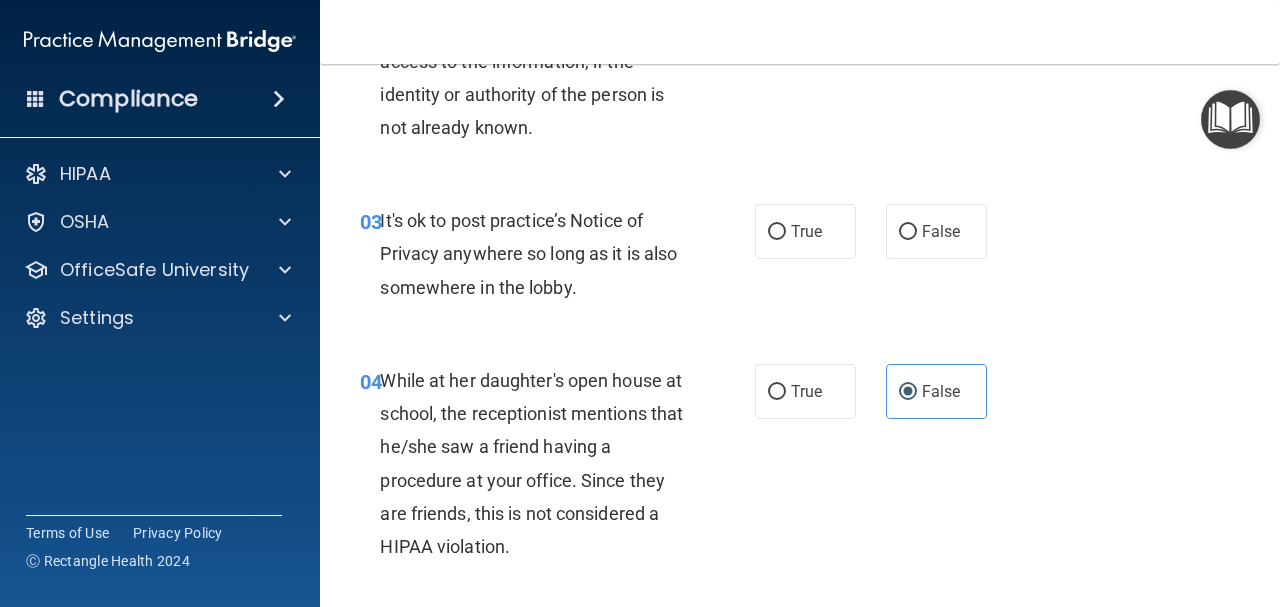 scroll, scrollTop: 500, scrollLeft: 0, axis: vertical 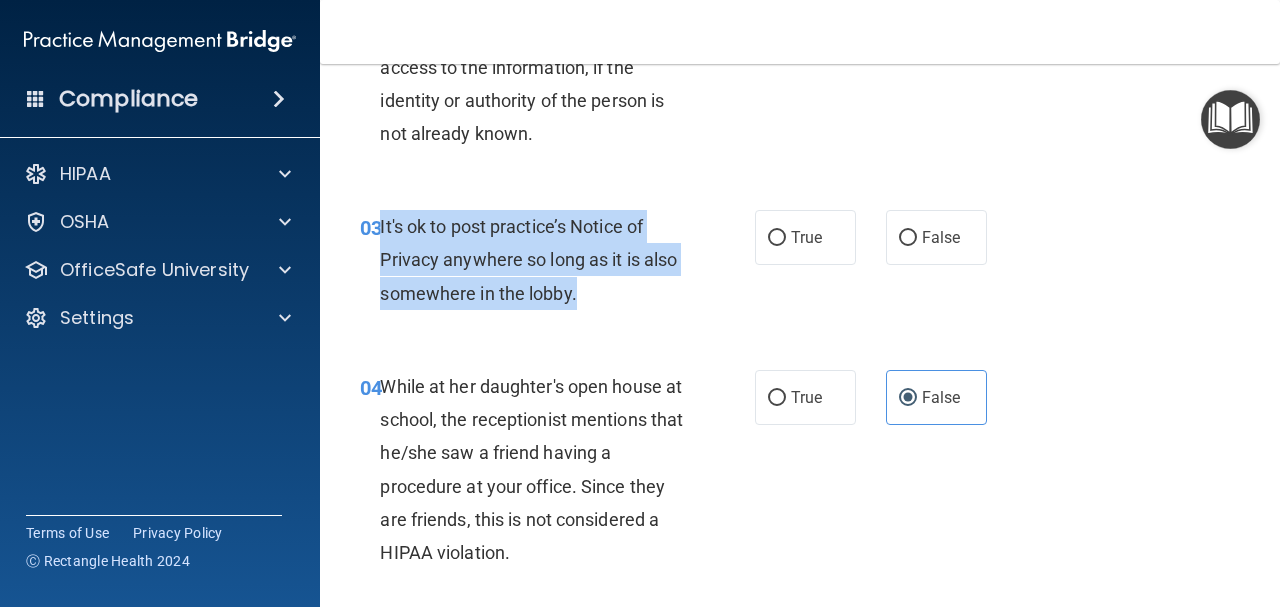 drag, startPoint x: 620, startPoint y: 295, endPoint x: 380, endPoint y: 229, distance: 248.90962 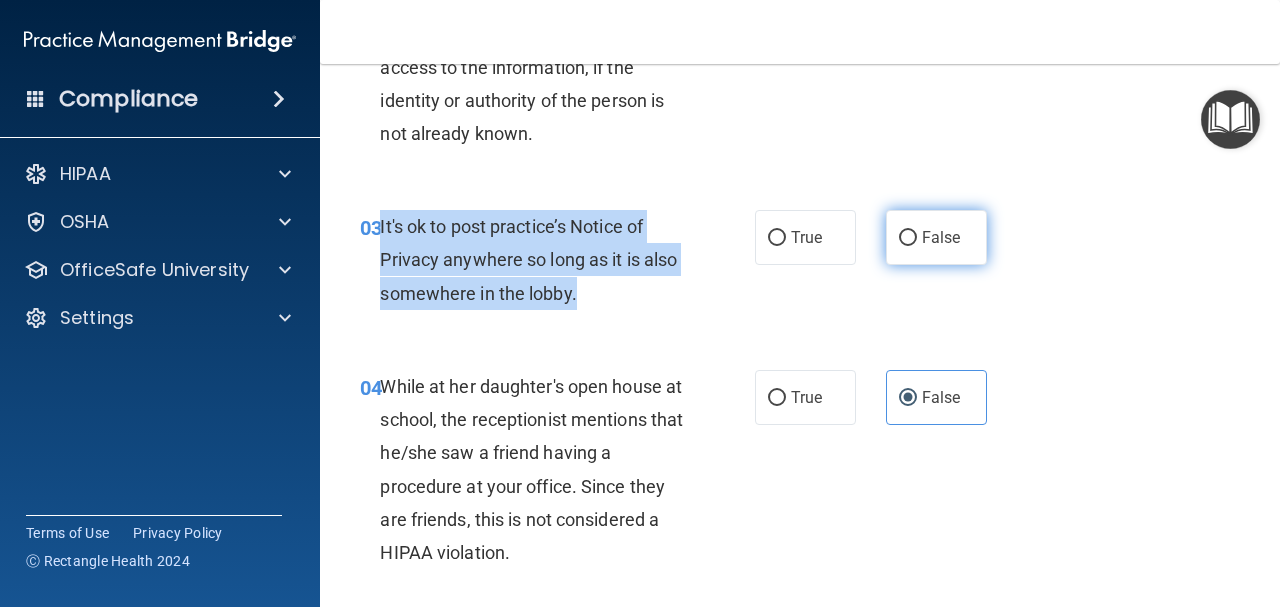 click on "False" at bounding box center (908, 238) 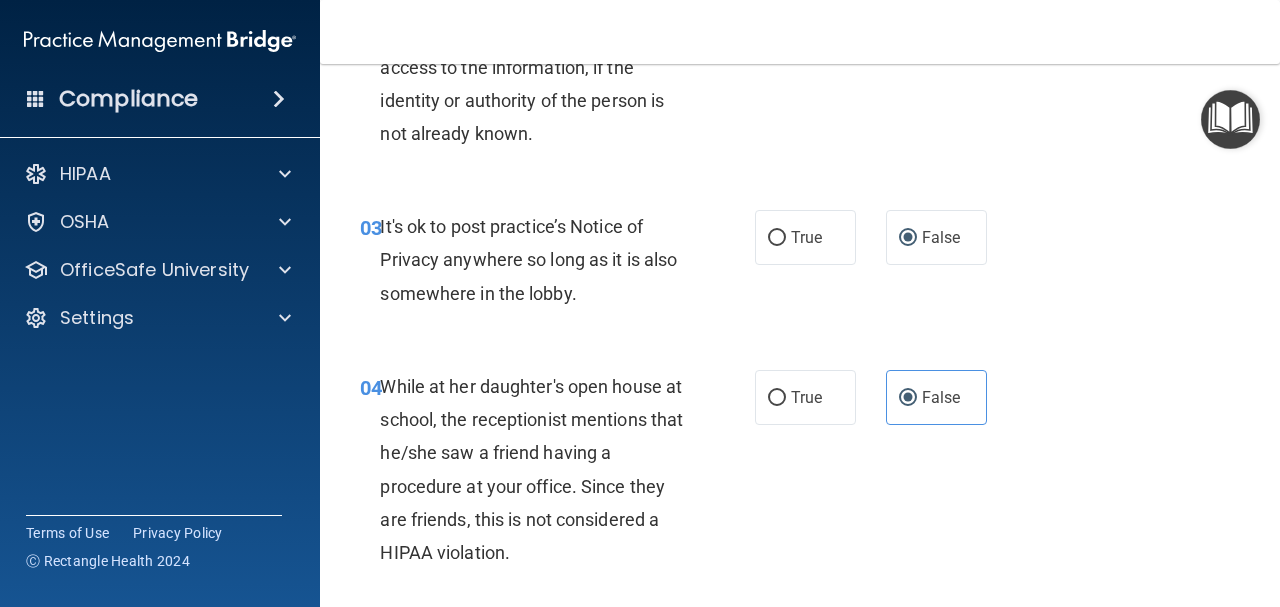 click on "03       It's ok to post  practice’s Notice of Privacy anywhere so long as it is also somewhere in the lobby.                 True           False" at bounding box center [800, 265] 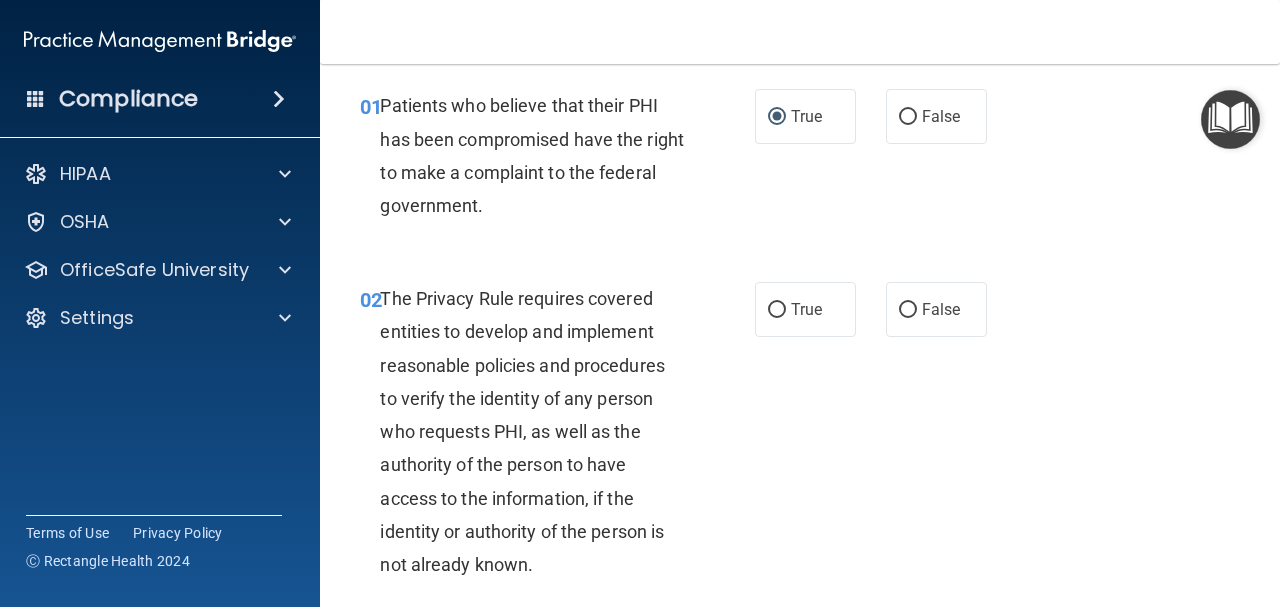 scroll, scrollTop: 100, scrollLeft: 0, axis: vertical 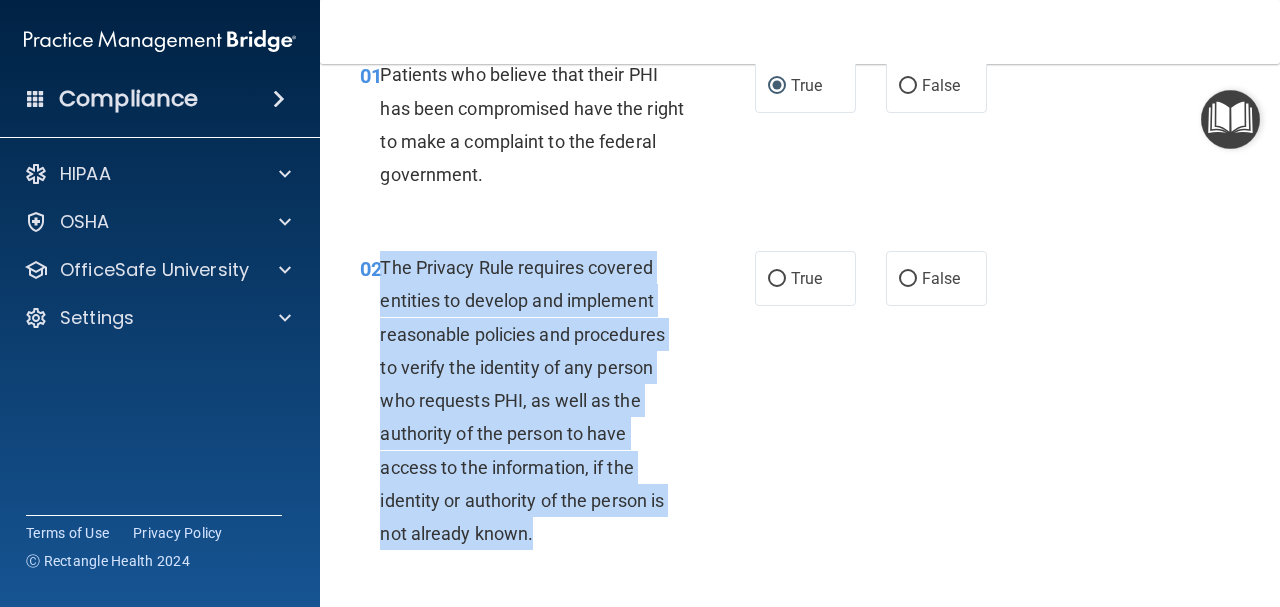 drag, startPoint x: 381, startPoint y: 265, endPoint x: 589, endPoint y: 520, distance: 329.07294 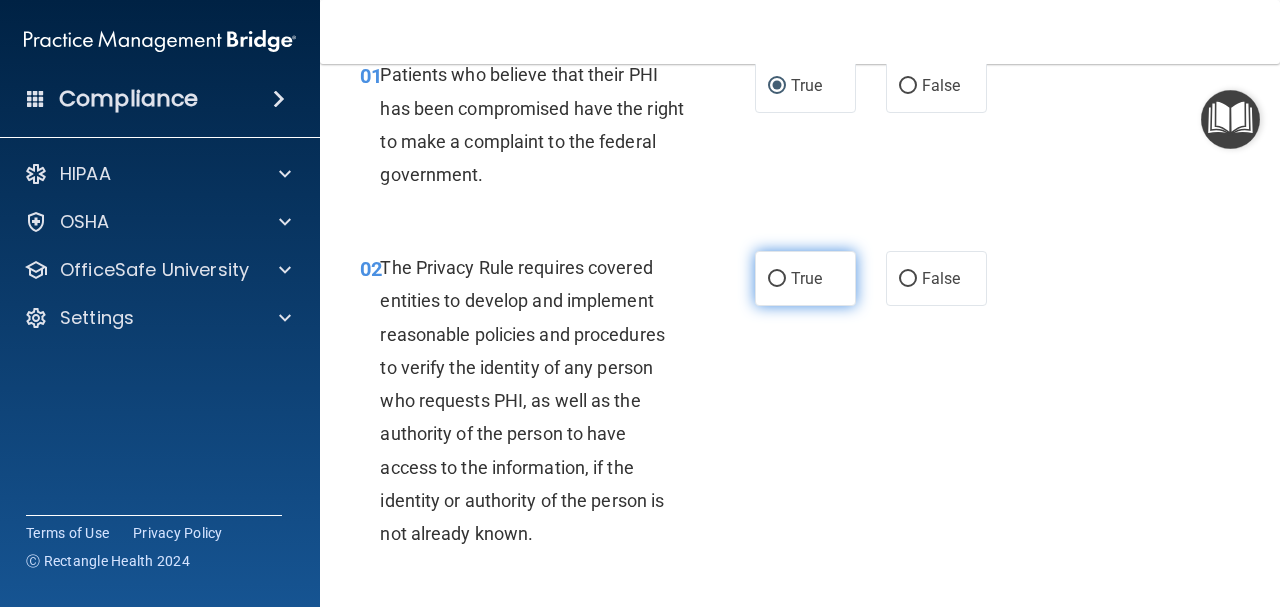 click on "True" at bounding box center (805, 278) 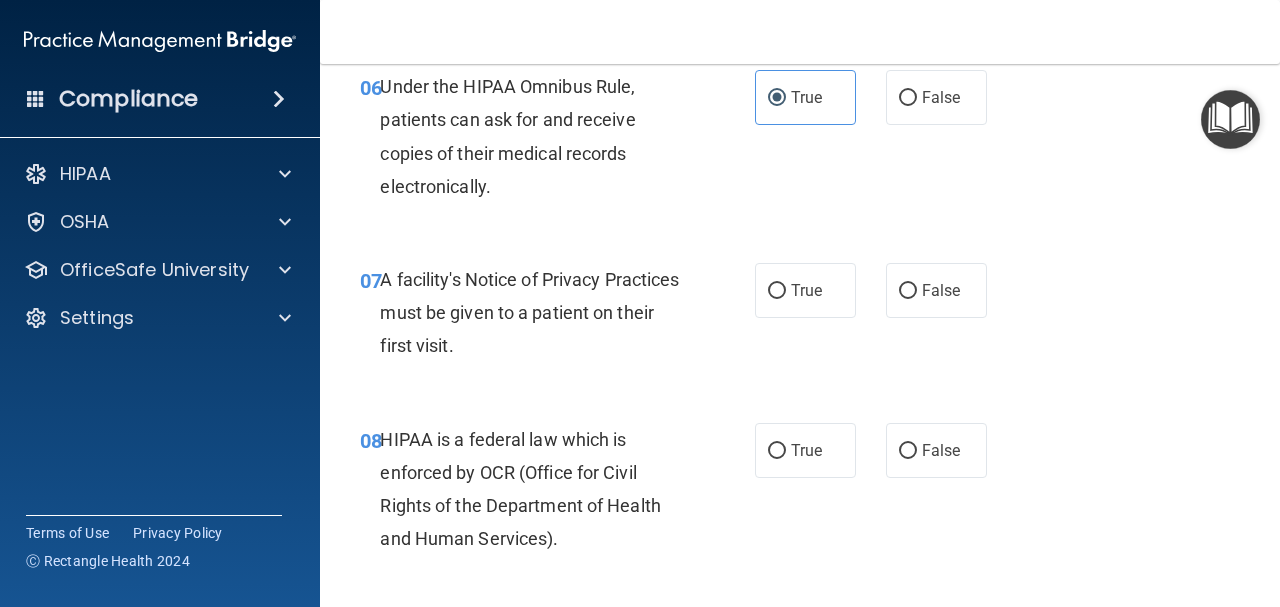 scroll, scrollTop: 1200, scrollLeft: 0, axis: vertical 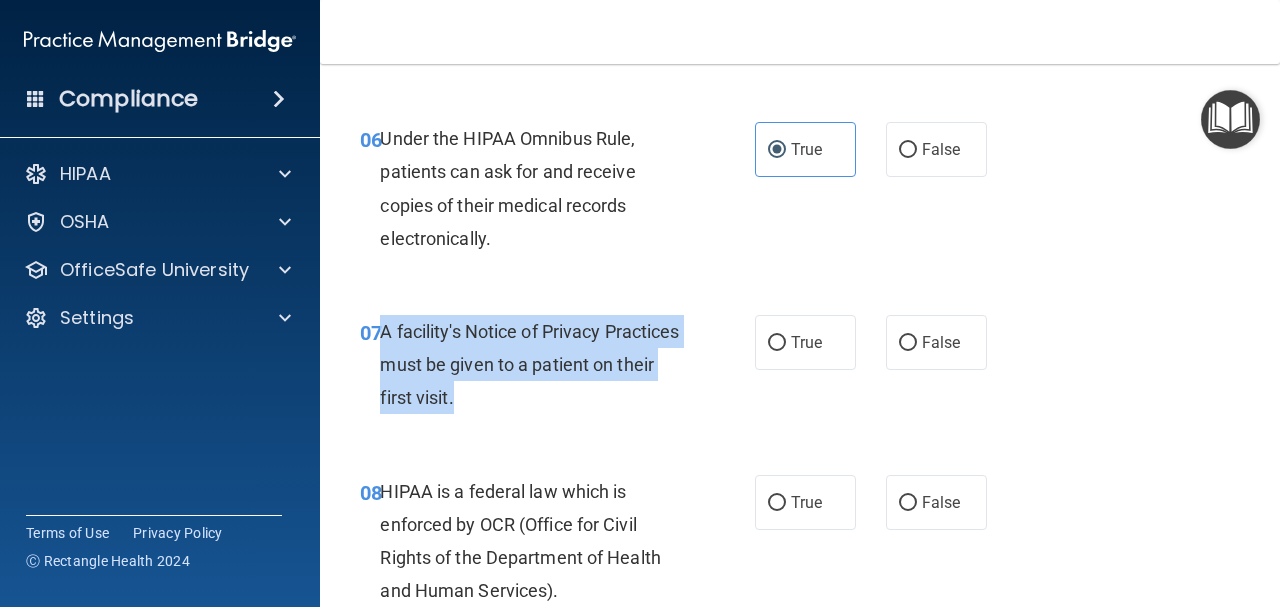drag, startPoint x: 538, startPoint y: 393, endPoint x: 383, endPoint y: 331, distance: 166.94011 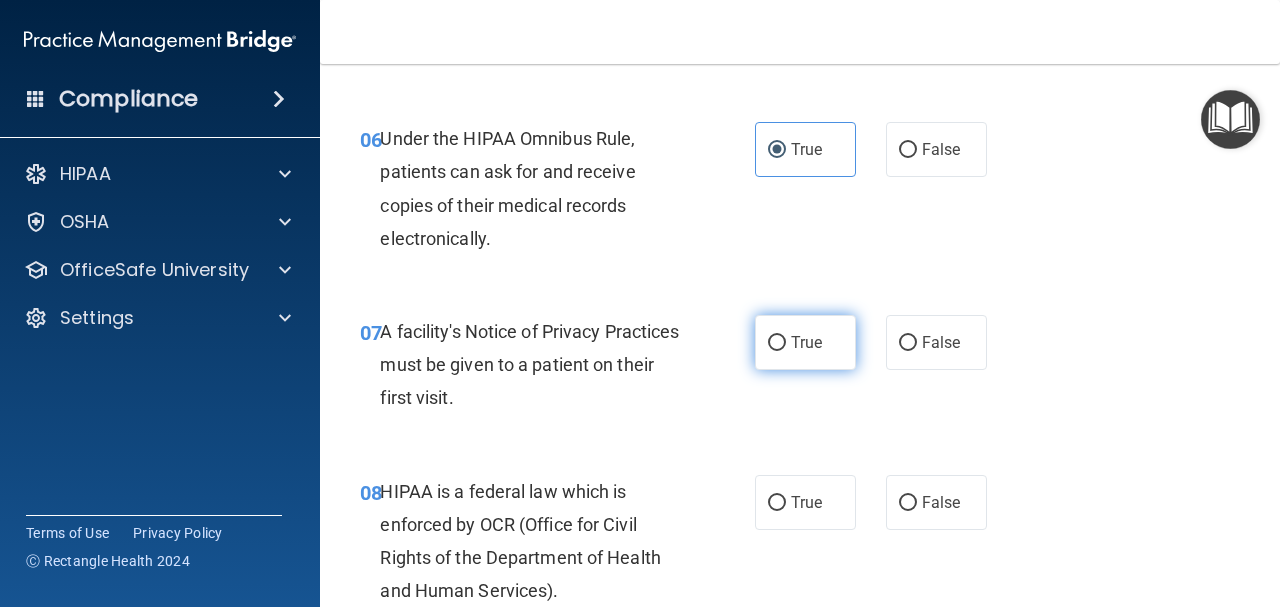 click on "True" at bounding box center [777, 343] 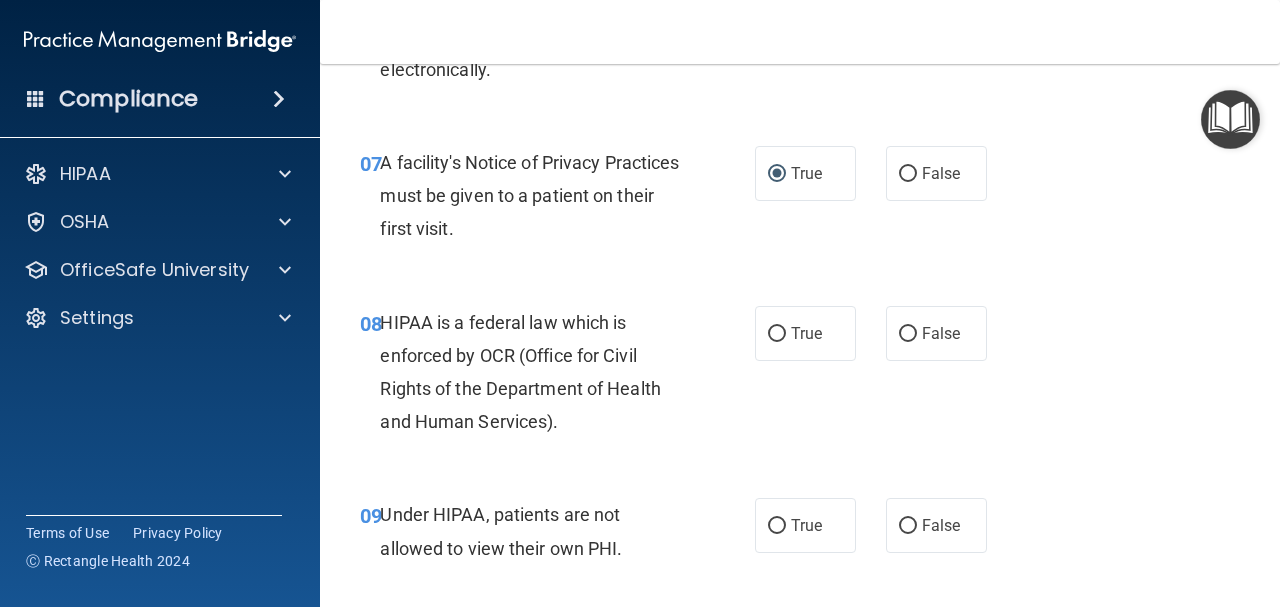 scroll, scrollTop: 1400, scrollLeft: 0, axis: vertical 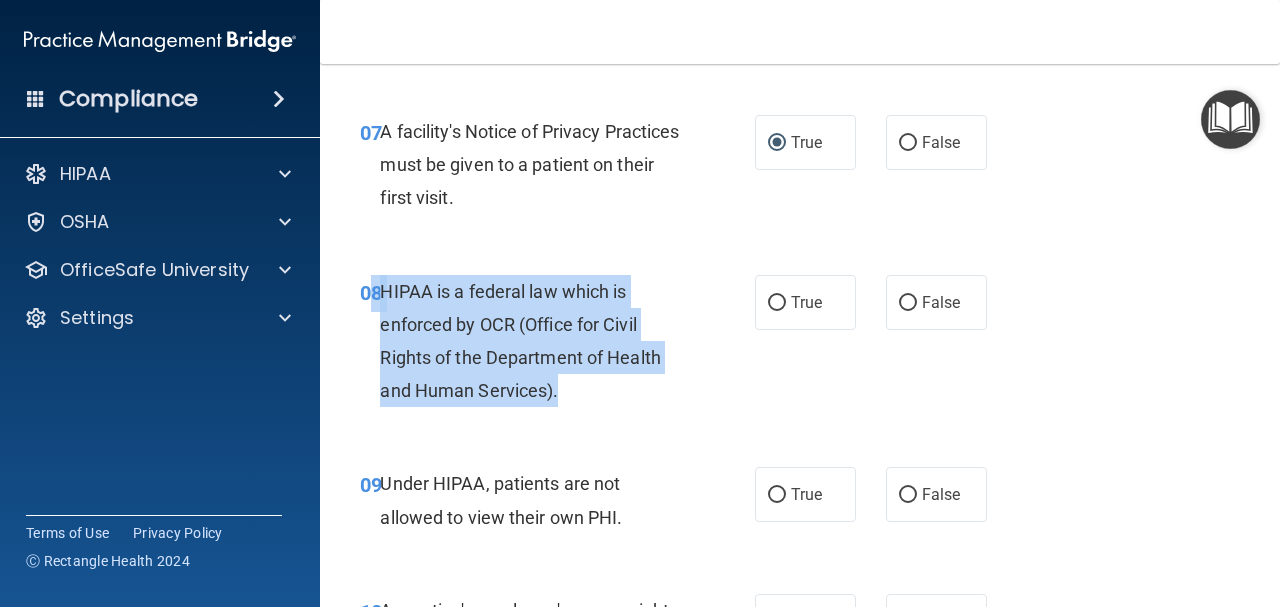 drag, startPoint x: 579, startPoint y: 394, endPoint x: 373, endPoint y: 297, distance: 227.69498 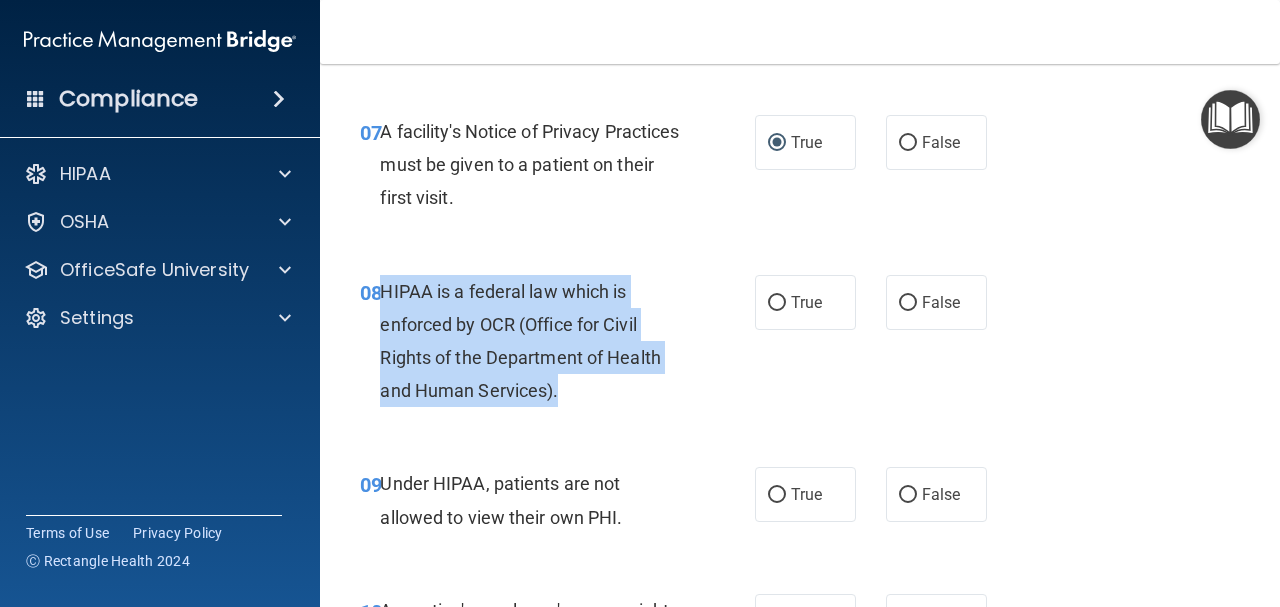 drag, startPoint x: 570, startPoint y: 393, endPoint x: 384, endPoint y: 289, distance: 213.10092 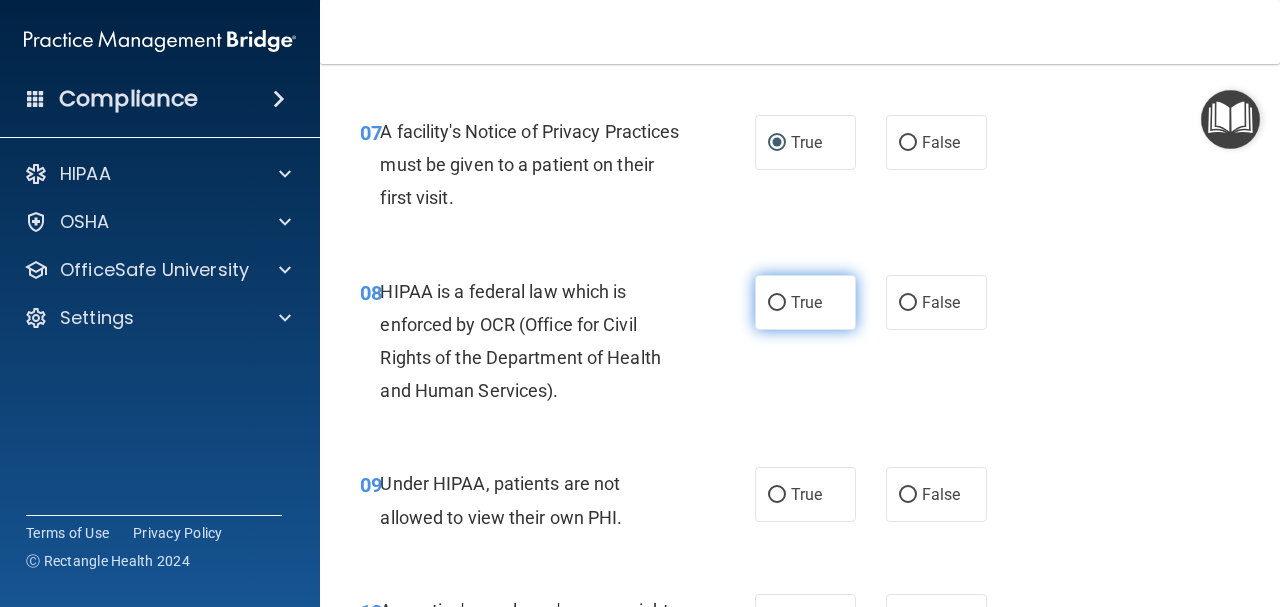 click on "True" at bounding box center [806, 302] 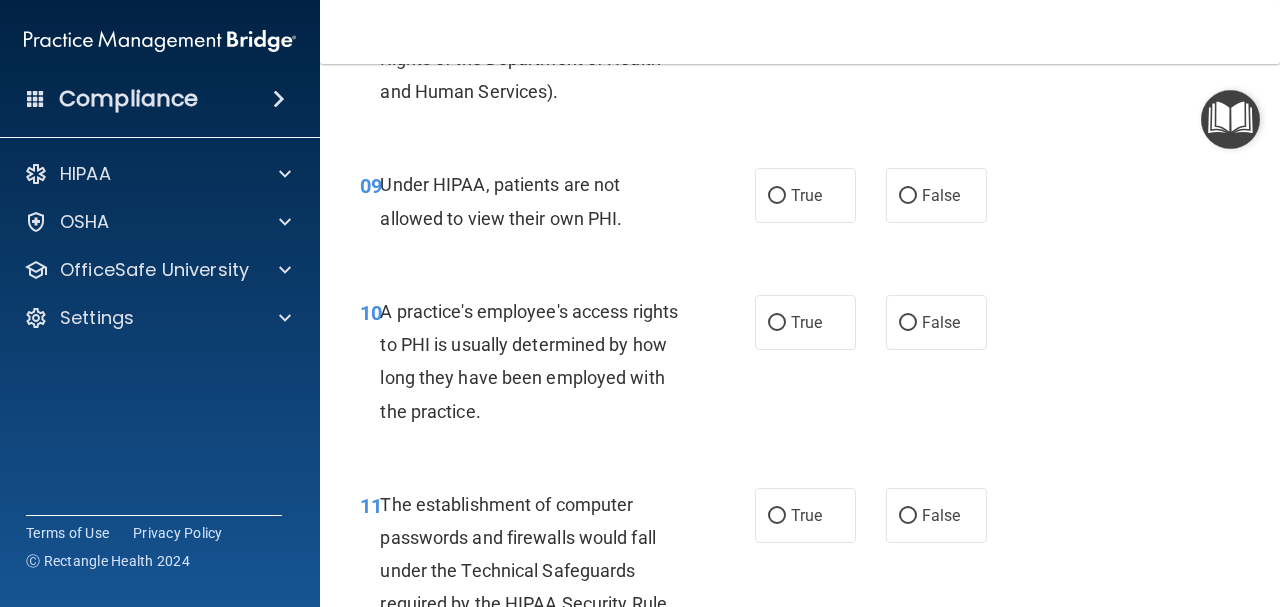 scroll, scrollTop: 1700, scrollLeft: 0, axis: vertical 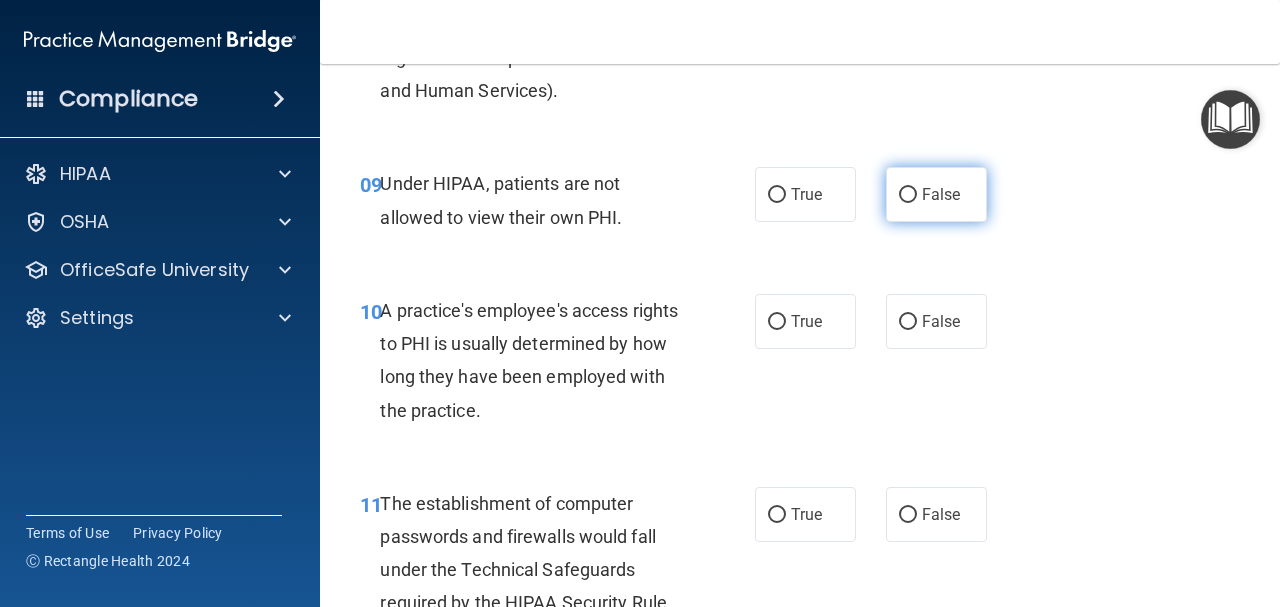 click on "False" at bounding box center (908, 195) 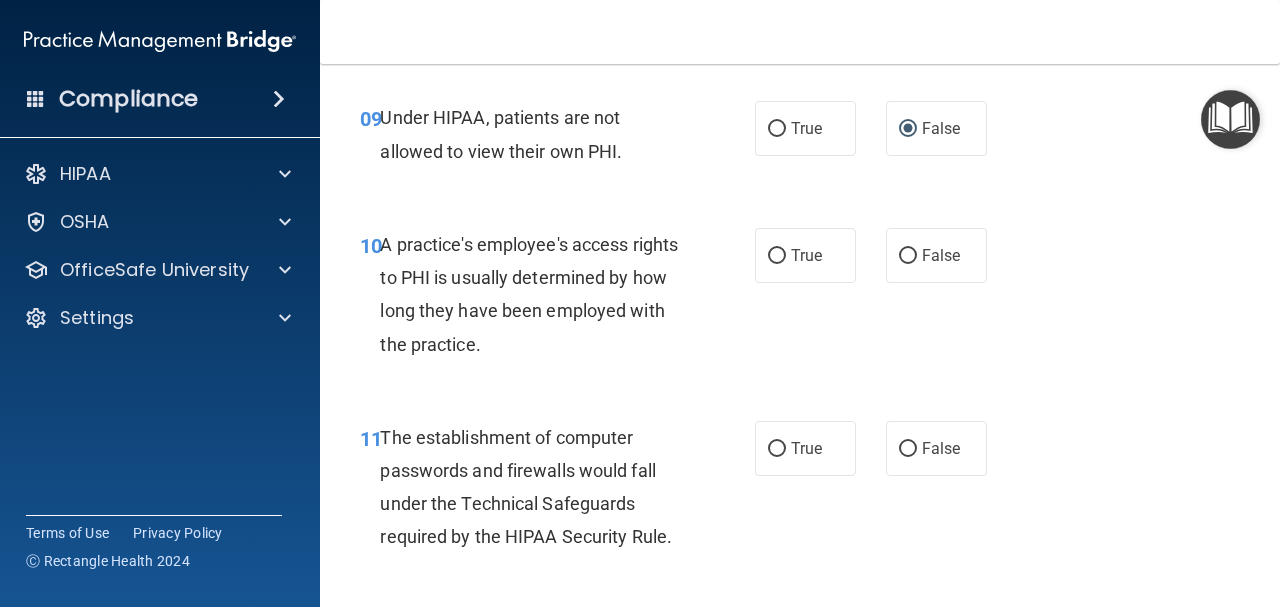 scroll, scrollTop: 1800, scrollLeft: 0, axis: vertical 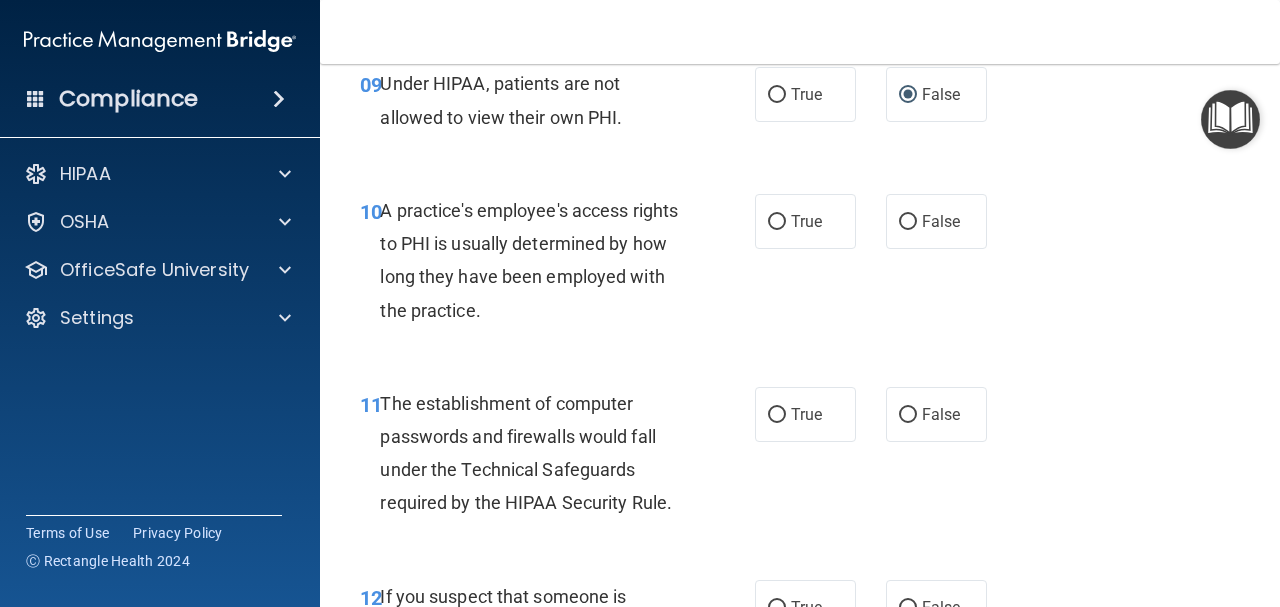 click on "A practice's employee's access rights to PHI is usually determined by how long they have been employed with the practice." at bounding box center (539, 260) 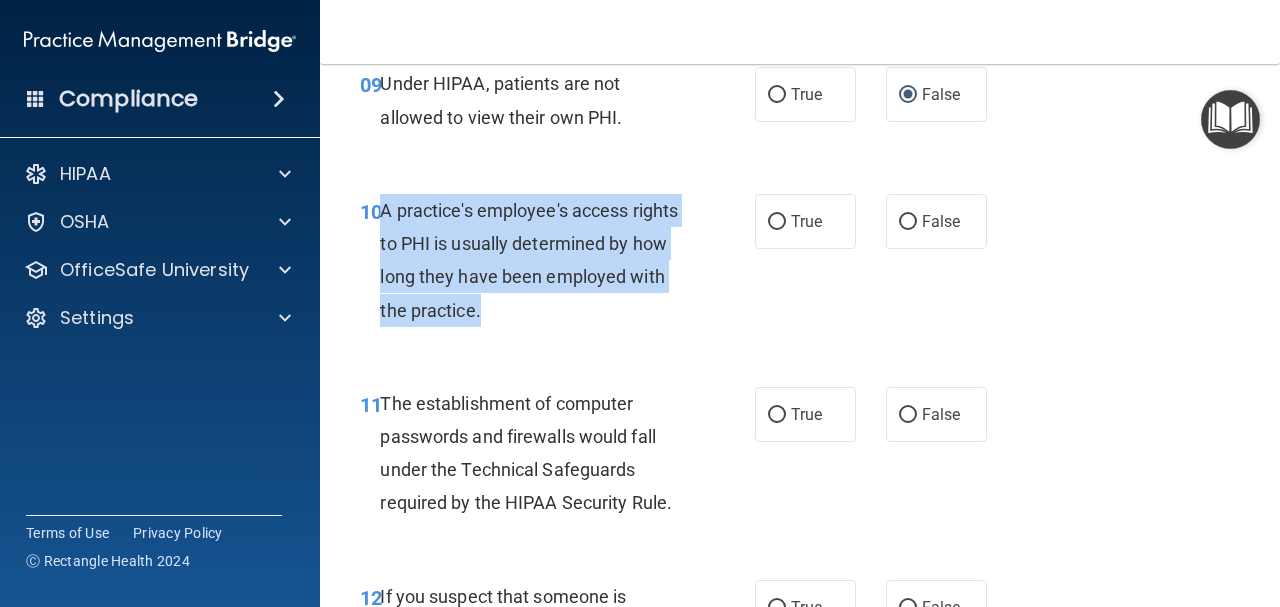 drag, startPoint x: 602, startPoint y: 306, endPoint x: 385, endPoint y: 207, distance: 238.51625 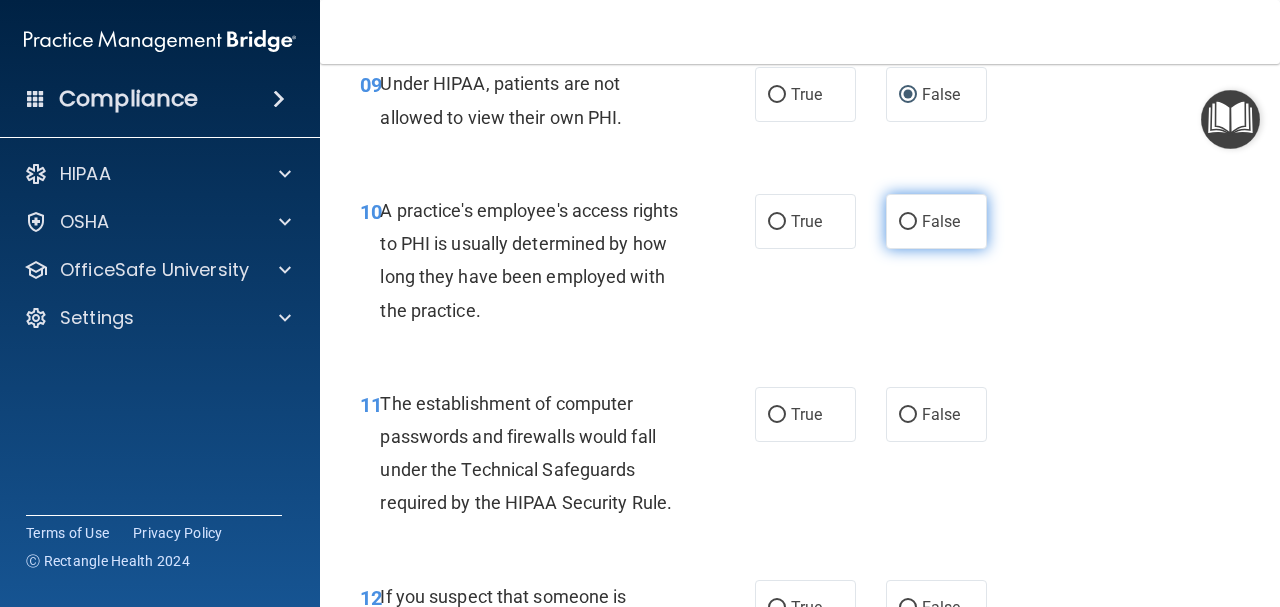 click on "False" at bounding box center (936, 221) 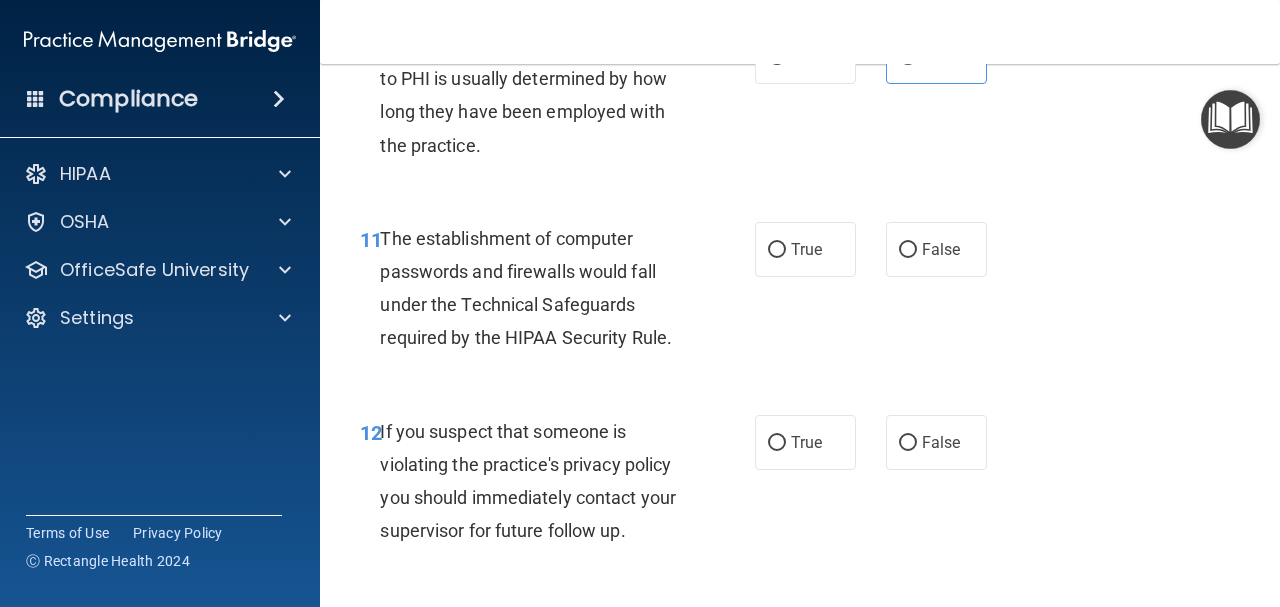 scroll, scrollTop: 2000, scrollLeft: 0, axis: vertical 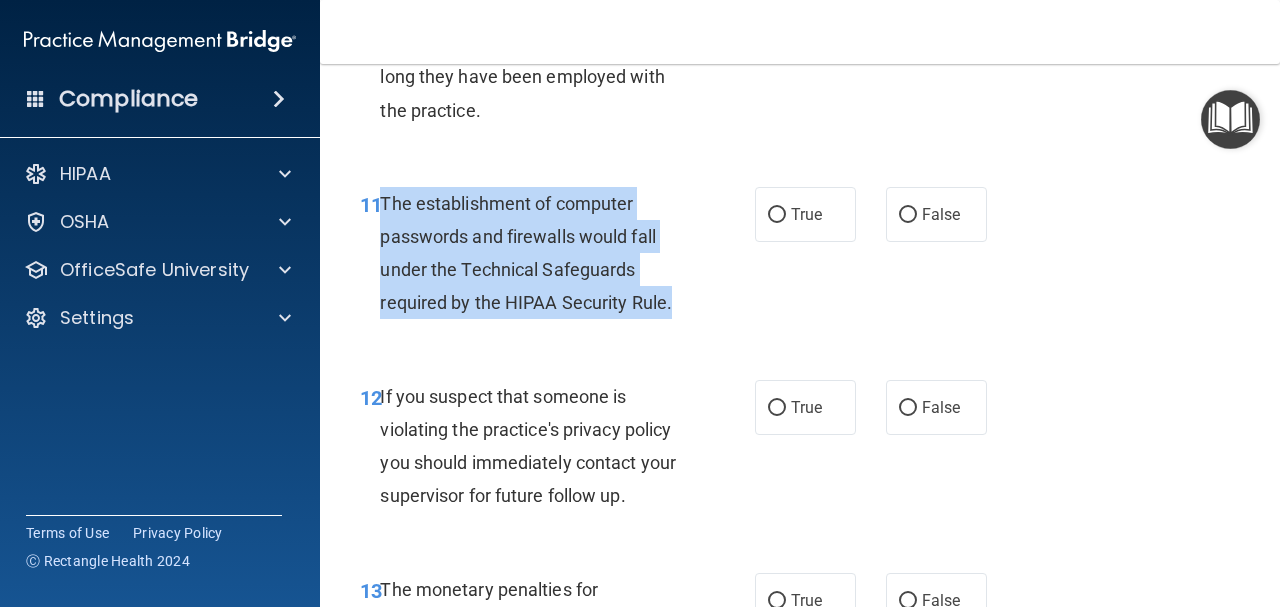 drag, startPoint x: 382, startPoint y: 204, endPoint x: 672, endPoint y: 309, distance: 308.4234 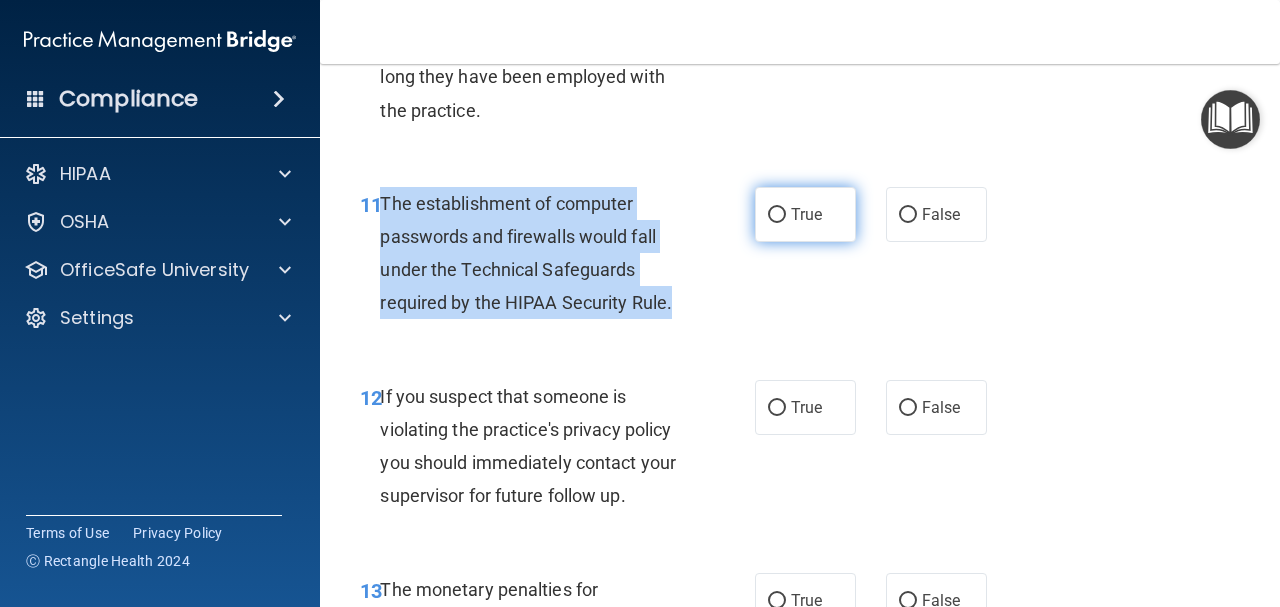 click on "True" at bounding box center [777, 215] 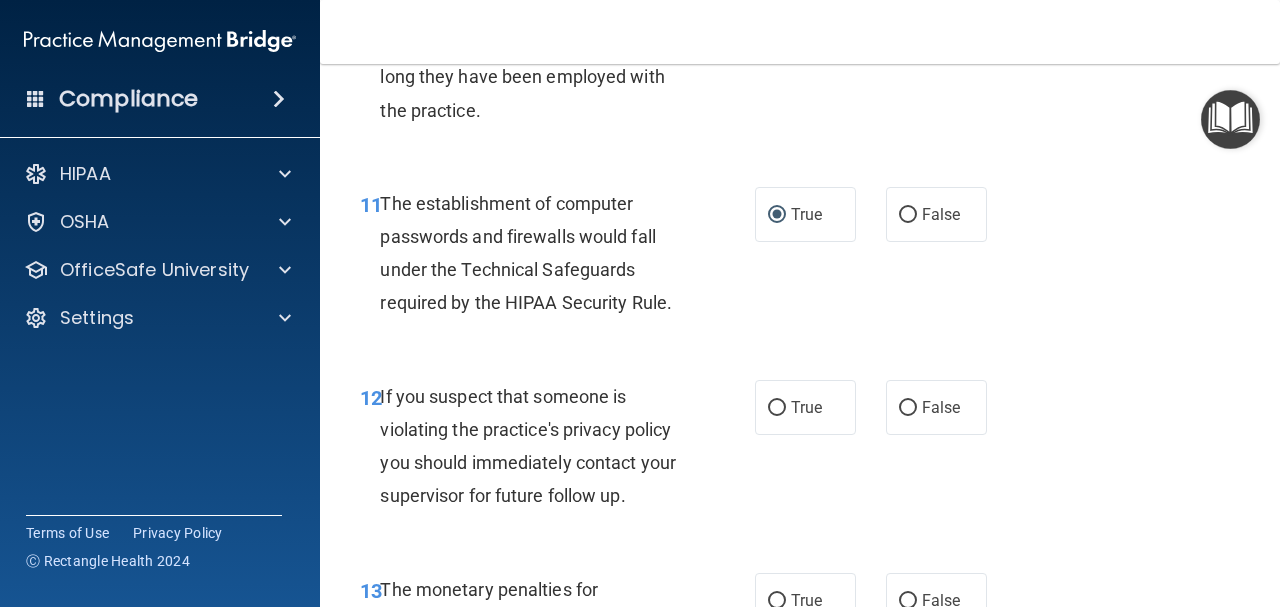 click on "11       The establishment of computer passwords and firewalls would fall under the Technical Safeguards required by the HIPAA Security Rule.                 True           False" at bounding box center (800, 258) 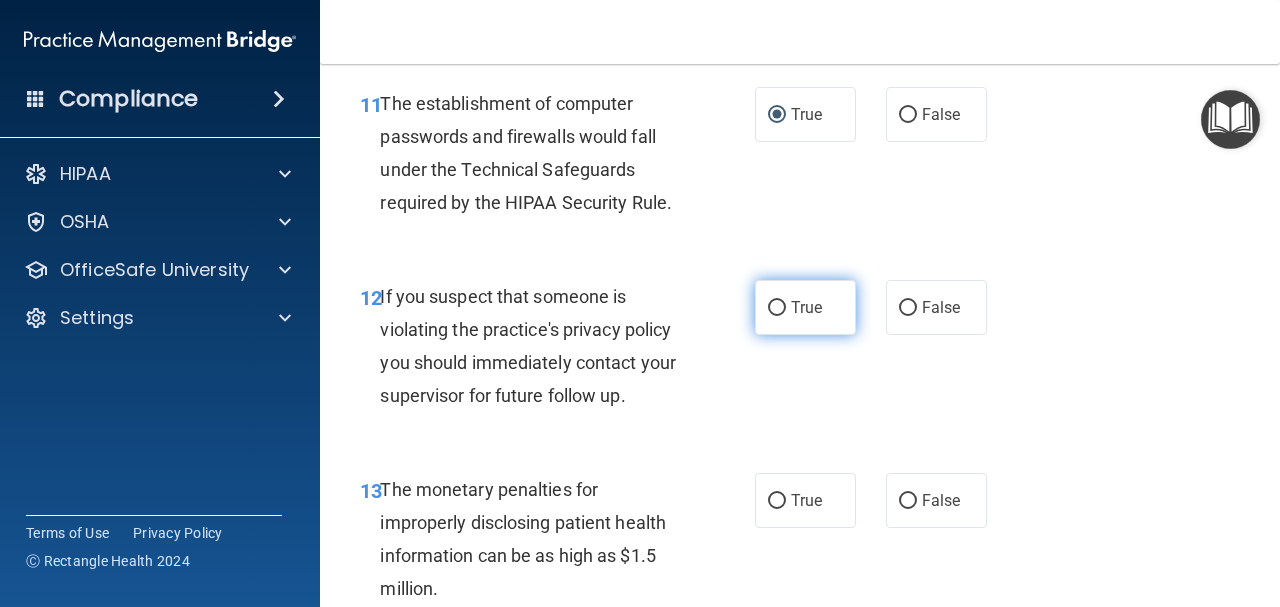 click on "True" at bounding box center [805, 307] 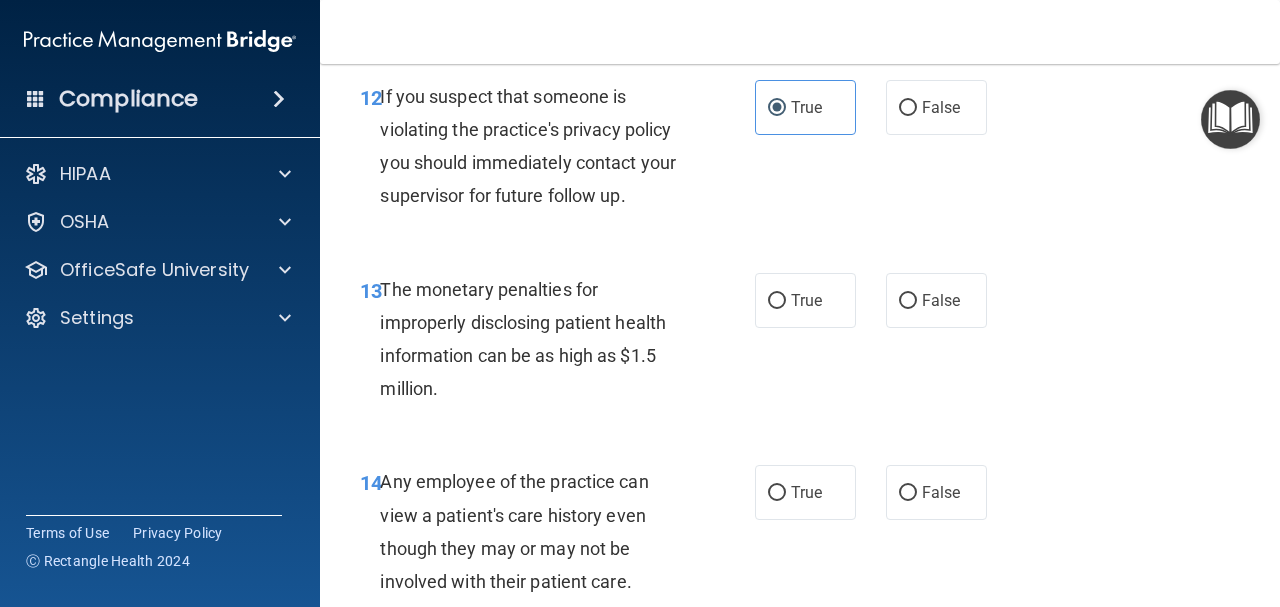 scroll, scrollTop: 2400, scrollLeft: 0, axis: vertical 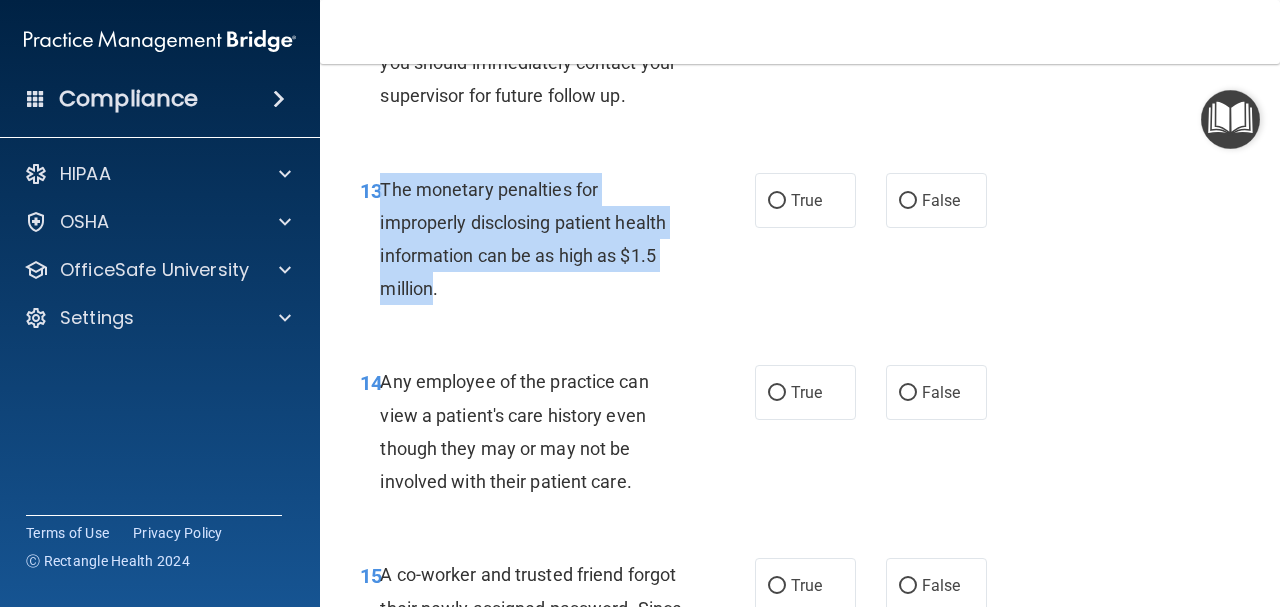 drag, startPoint x: 433, startPoint y: 287, endPoint x: 384, endPoint y: 194, distance: 105.11898 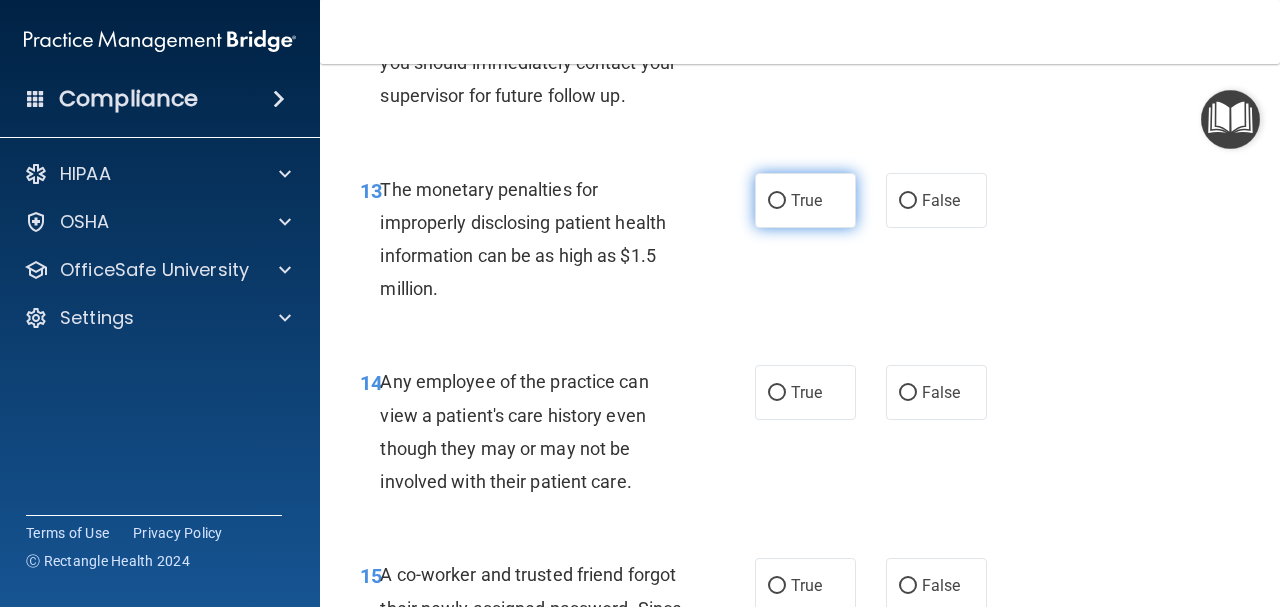 click on "True" at bounding box center [806, 200] 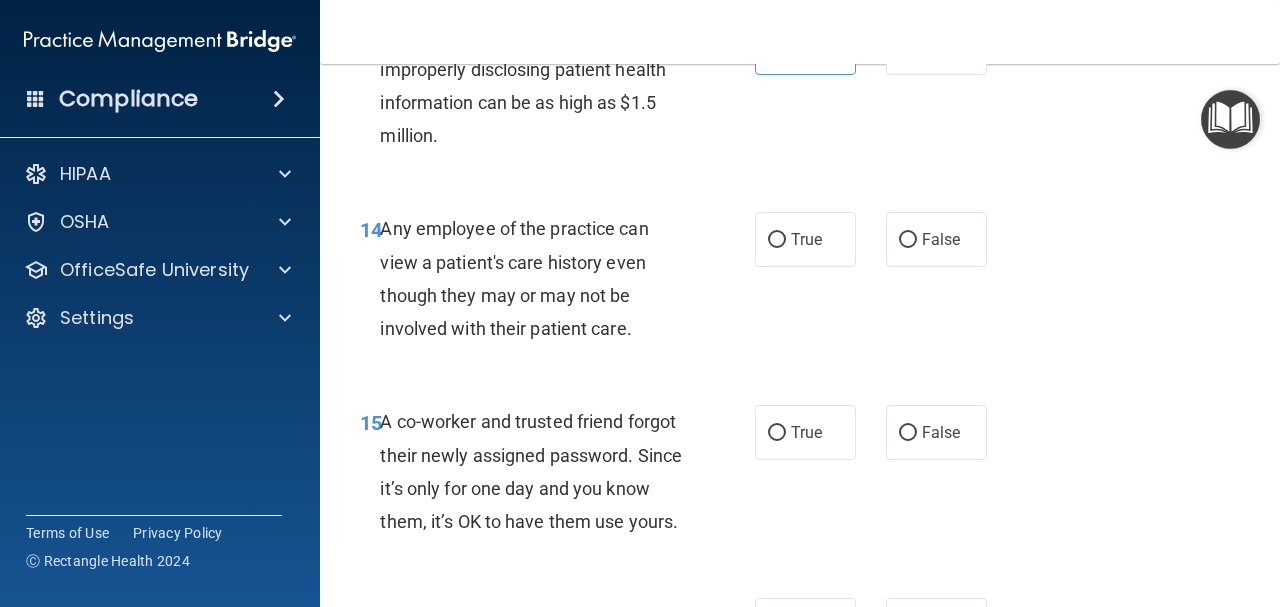 scroll, scrollTop: 2600, scrollLeft: 0, axis: vertical 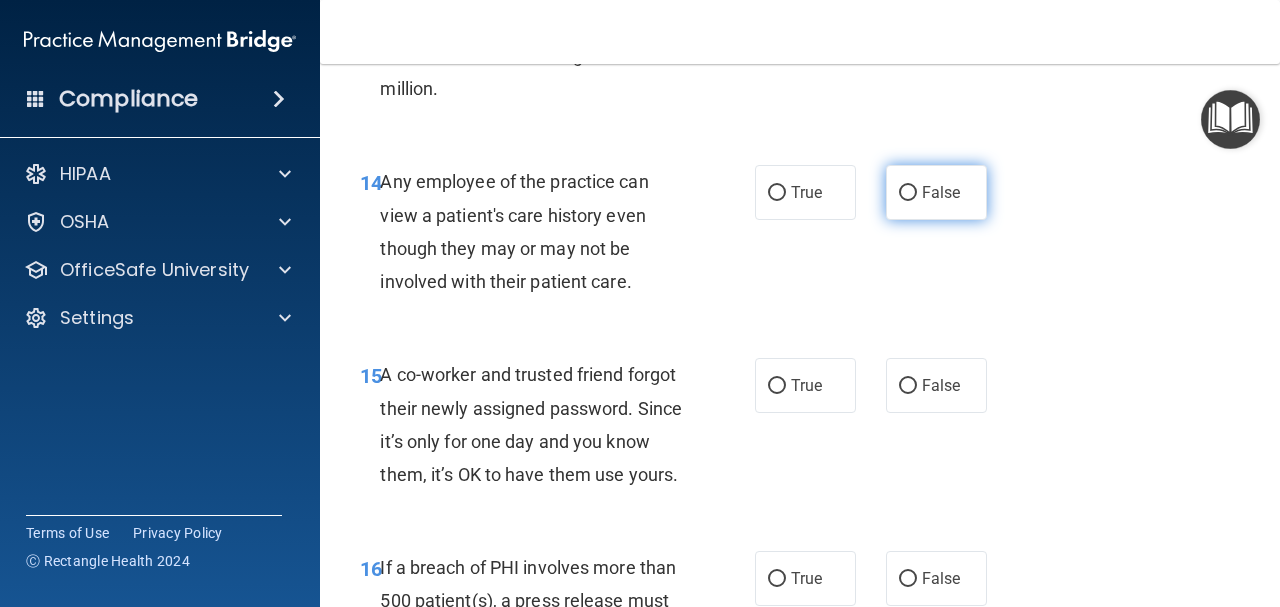 click on "False" at bounding box center [941, 192] 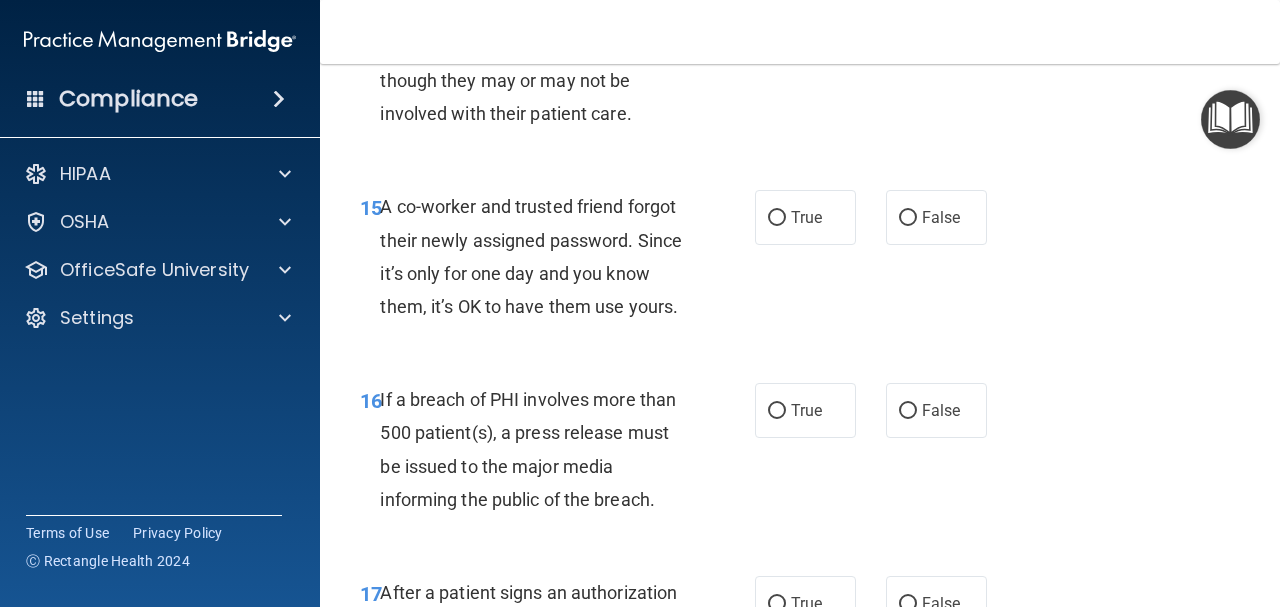 scroll, scrollTop: 2800, scrollLeft: 0, axis: vertical 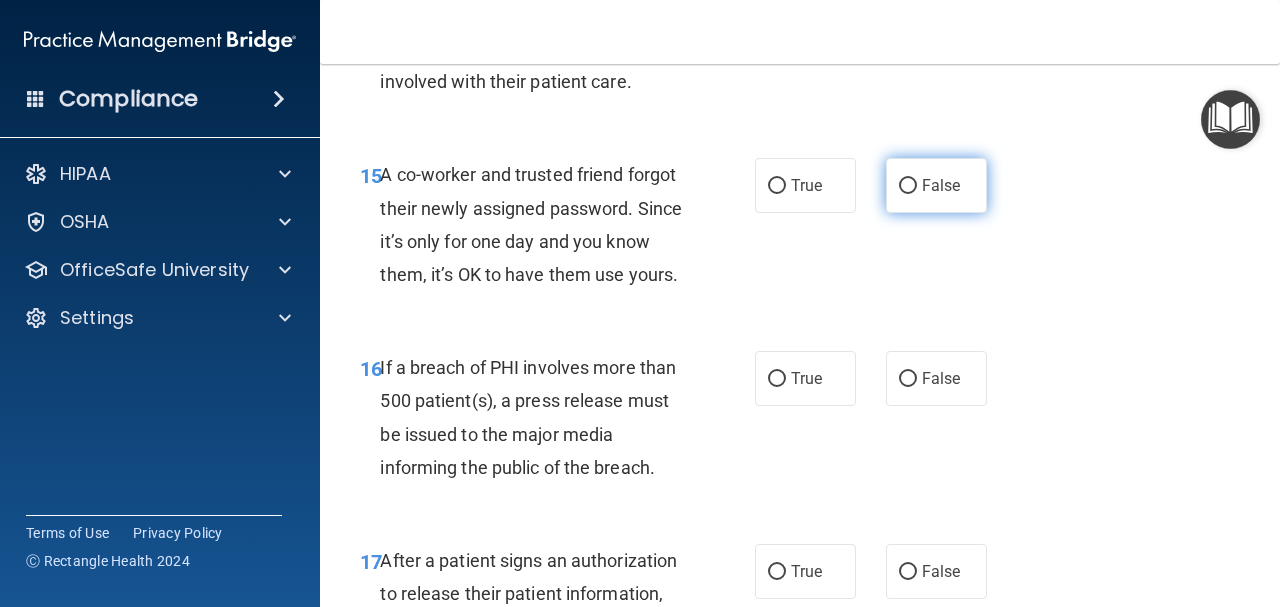 click on "False" at bounding box center (936, 185) 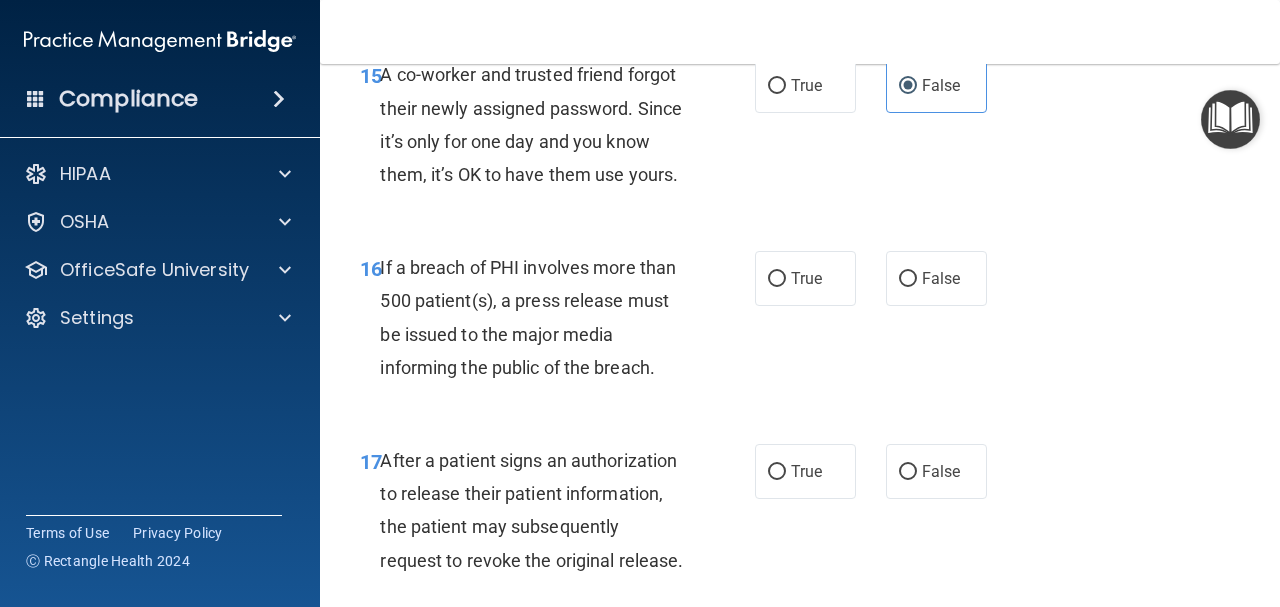 scroll, scrollTop: 3000, scrollLeft: 0, axis: vertical 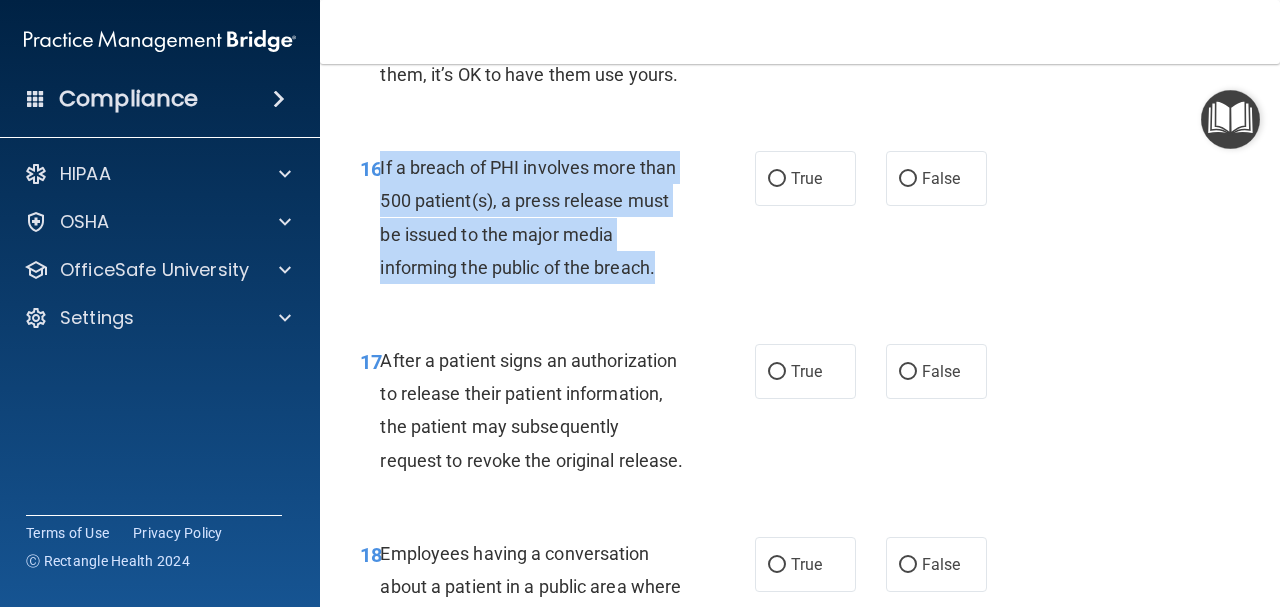 drag, startPoint x: 658, startPoint y: 307, endPoint x: 379, endPoint y: 202, distance: 298.104 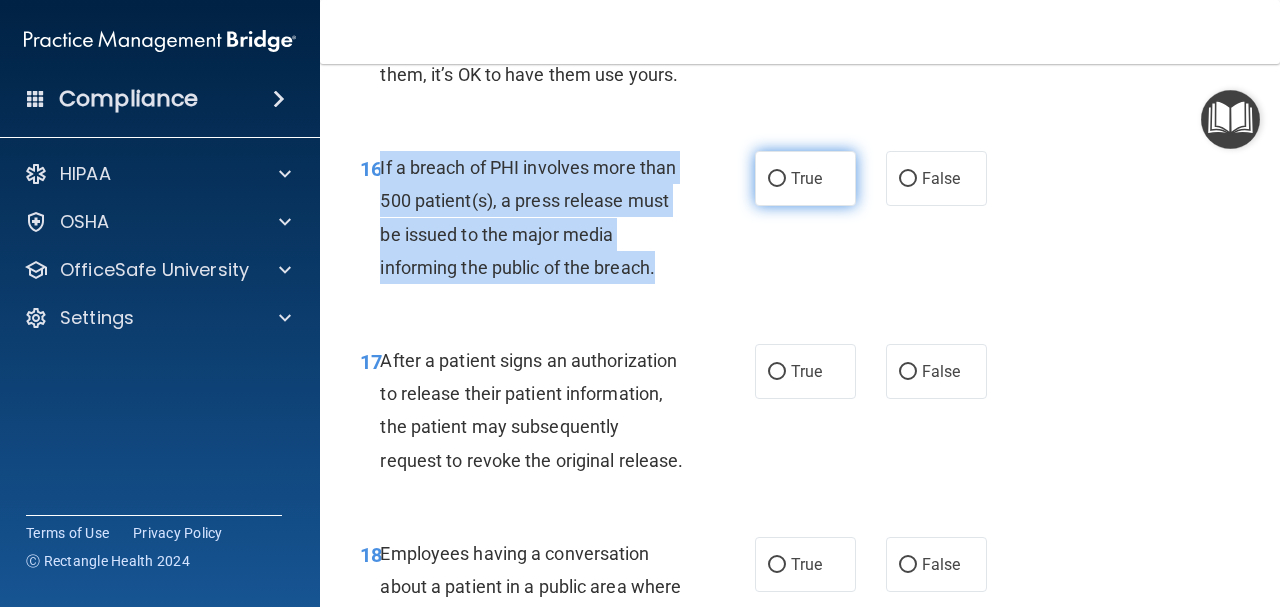 click on "True" at bounding box center [777, 179] 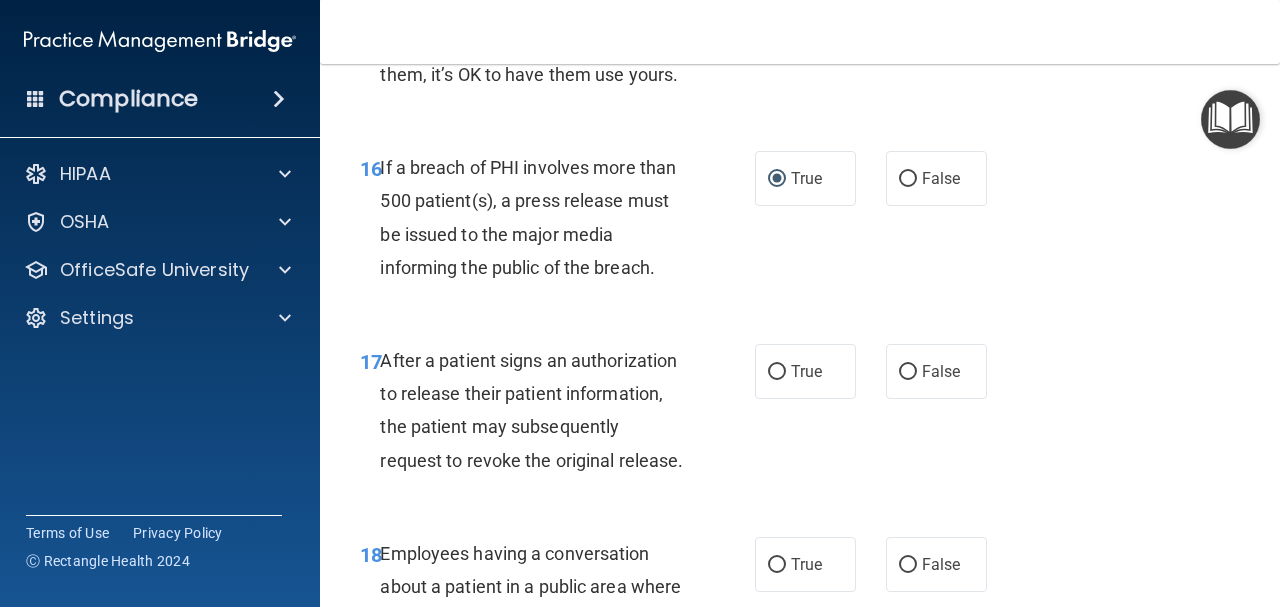 click on "16       If a breach of PHI involves more than 500 patient(s), a press release must be issued to the major media informing the public of the breach.                 True           False" at bounding box center [800, 222] 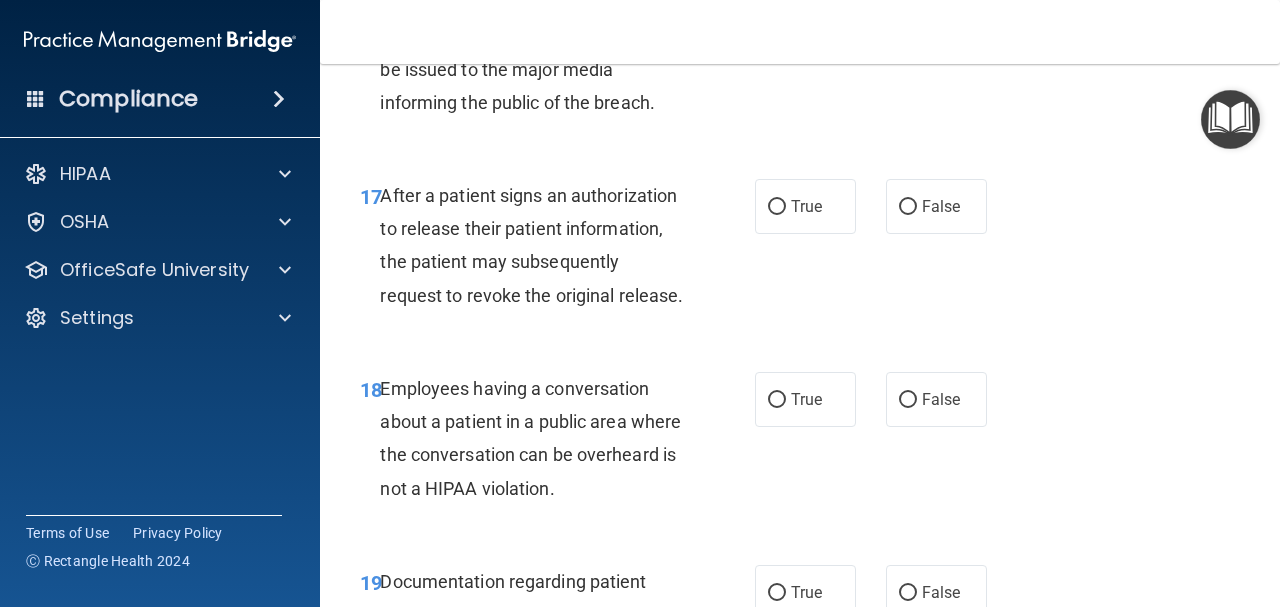 scroll, scrollTop: 3200, scrollLeft: 0, axis: vertical 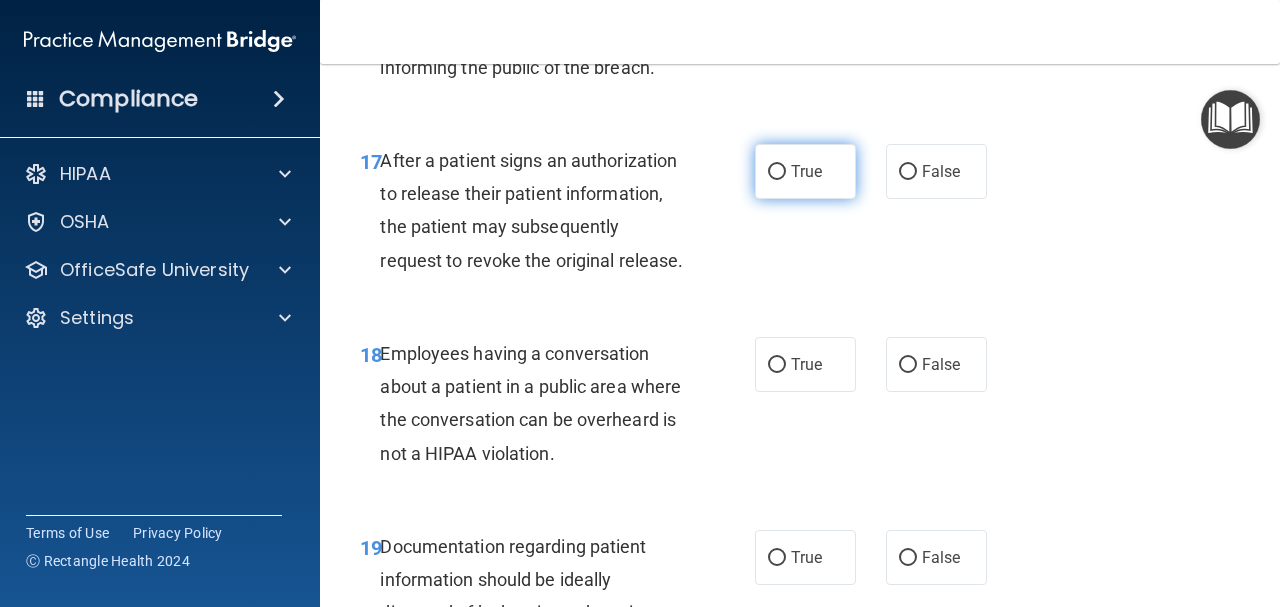 click on "True" at bounding box center [805, 171] 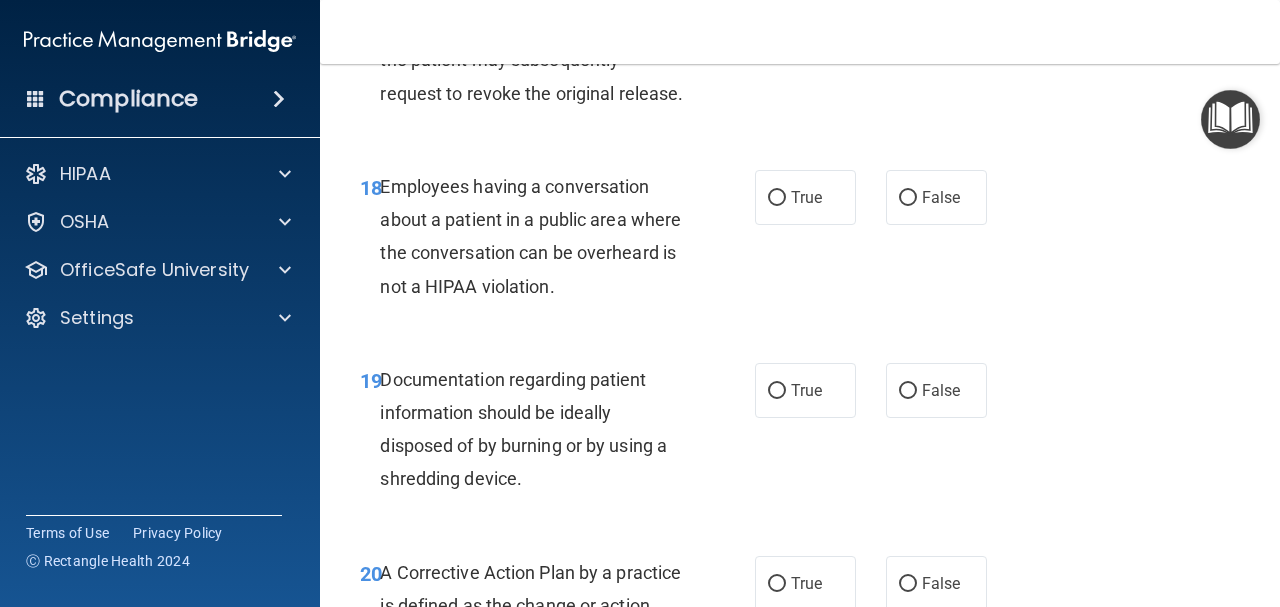 scroll, scrollTop: 3400, scrollLeft: 0, axis: vertical 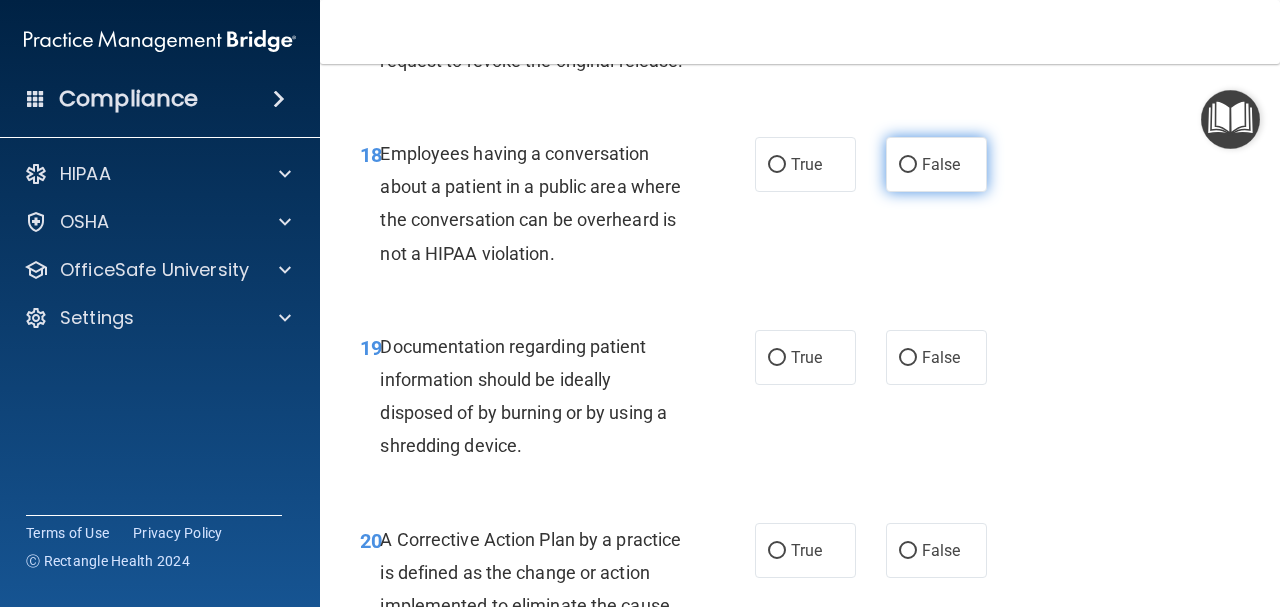 click on "False" at bounding box center [936, 164] 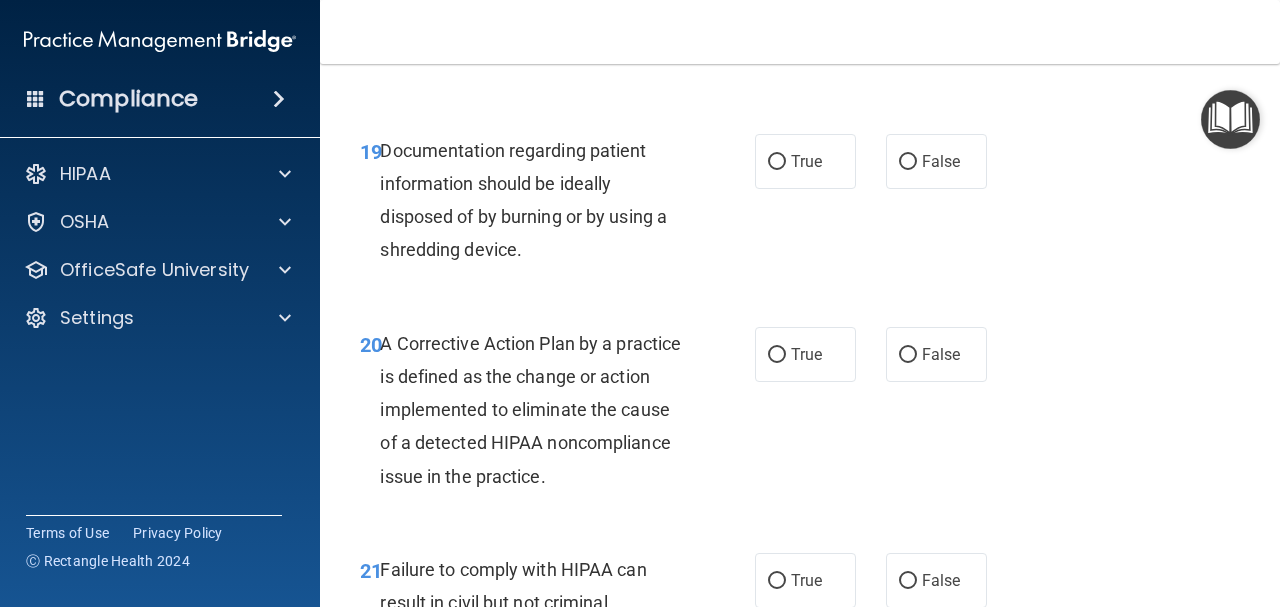 scroll, scrollTop: 3600, scrollLeft: 0, axis: vertical 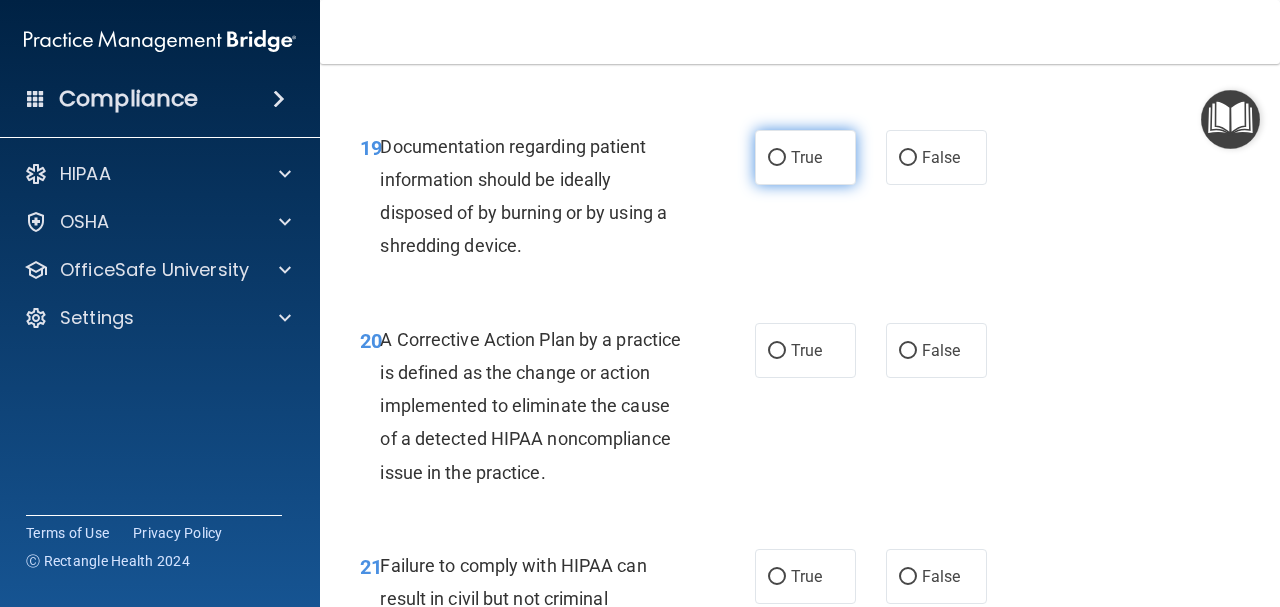click on "True" at bounding box center (805, 157) 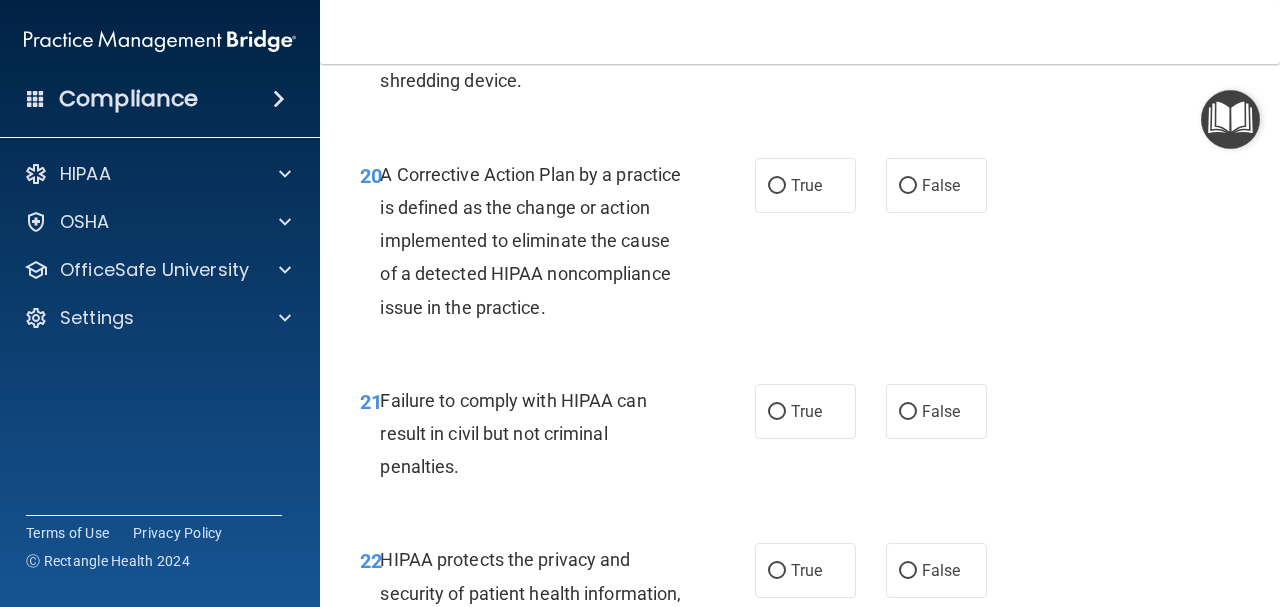 scroll, scrollTop: 3800, scrollLeft: 0, axis: vertical 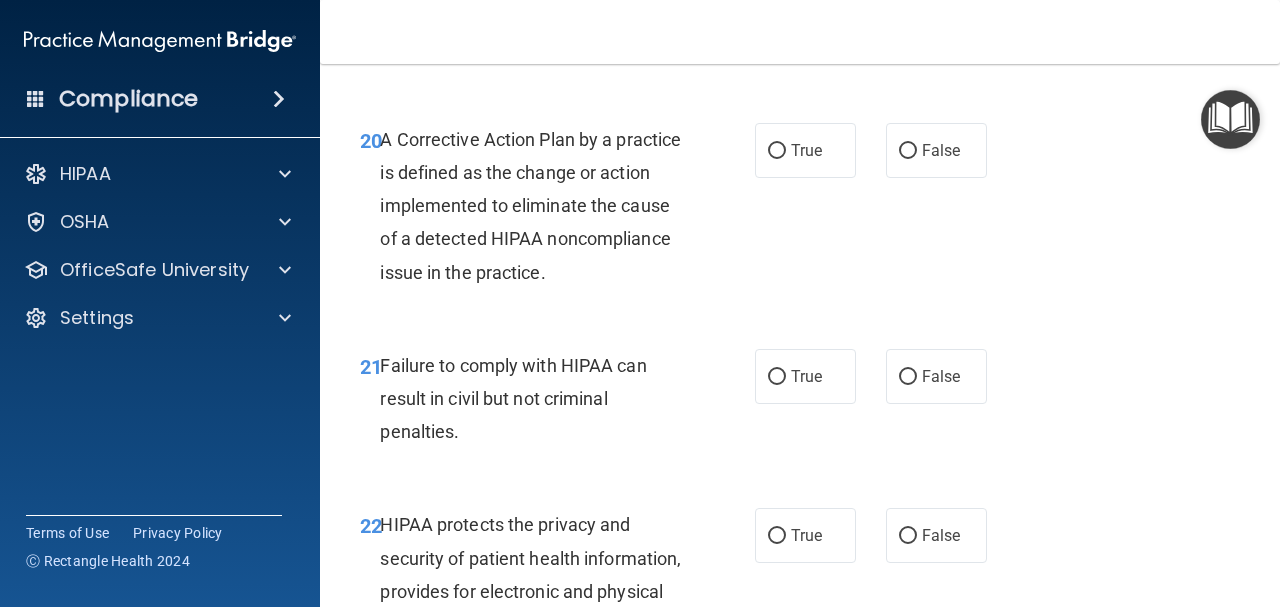 click on "A Corrective Action Plan by a practice is defined as the change or action implemented to eliminate the cause of a detected HIPAA noncompliance issue in the practice." at bounding box center (530, 206) 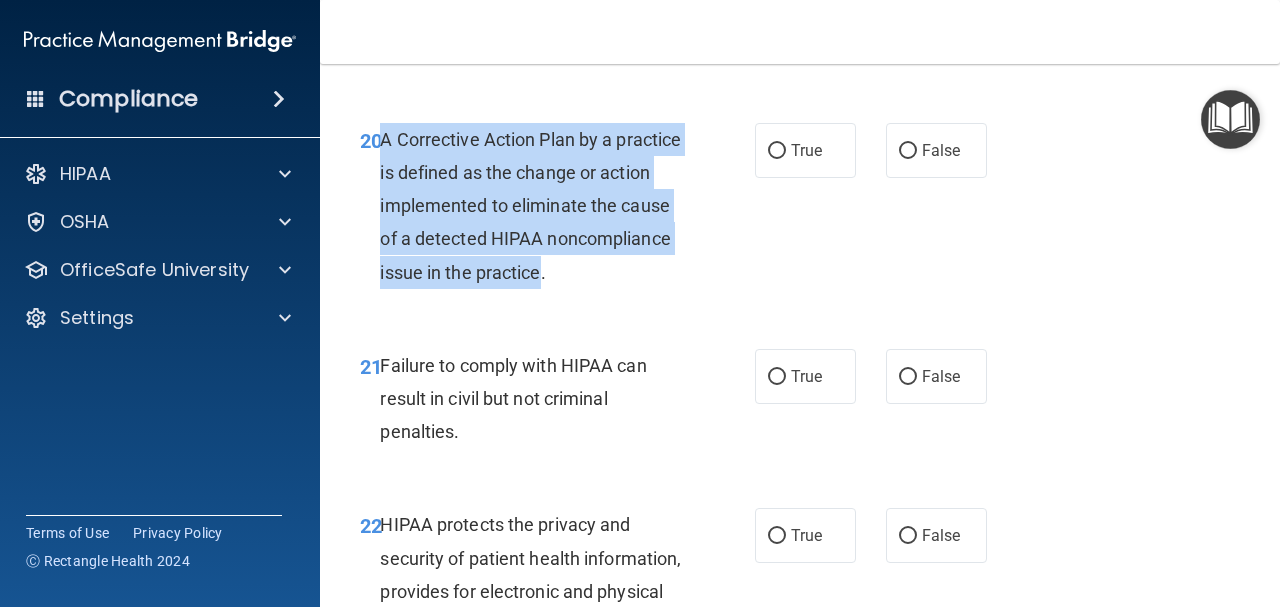 drag, startPoint x: 383, startPoint y: 198, endPoint x: 672, endPoint y: 340, distance: 322.00156 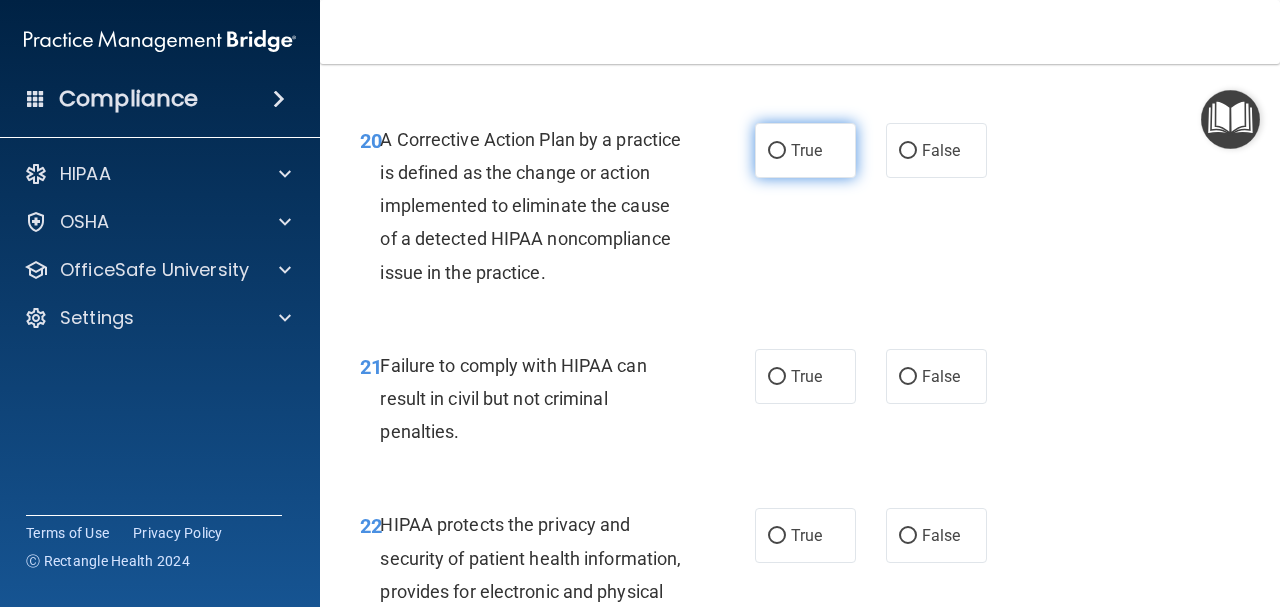 click on "True" at bounding box center [805, 150] 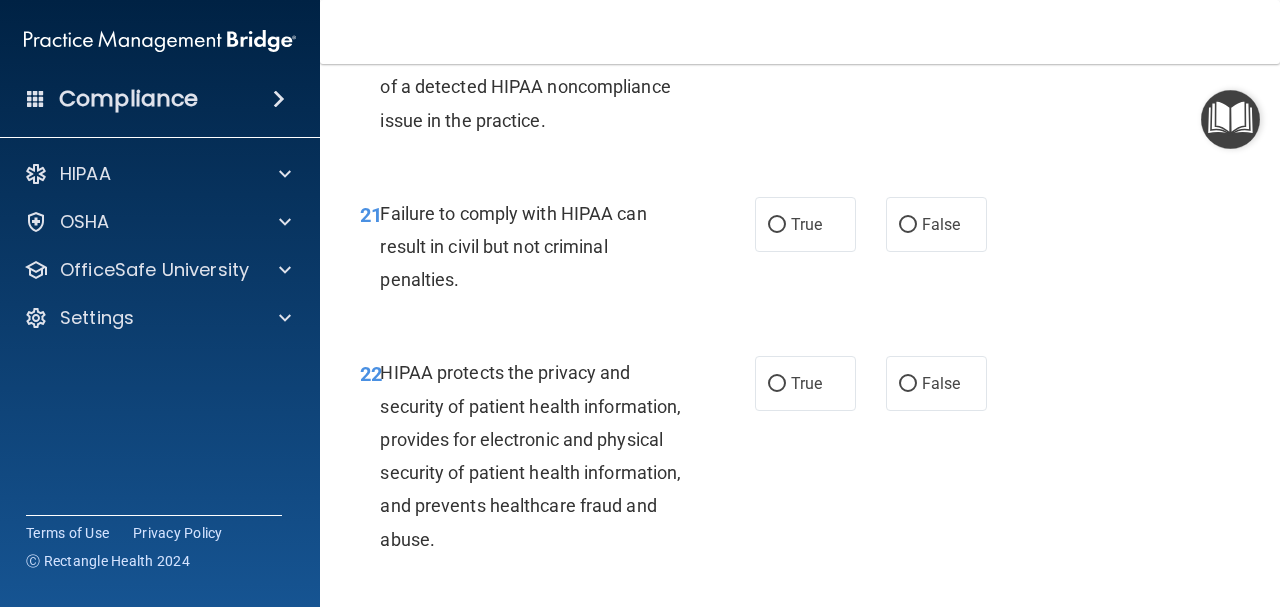scroll, scrollTop: 4000, scrollLeft: 0, axis: vertical 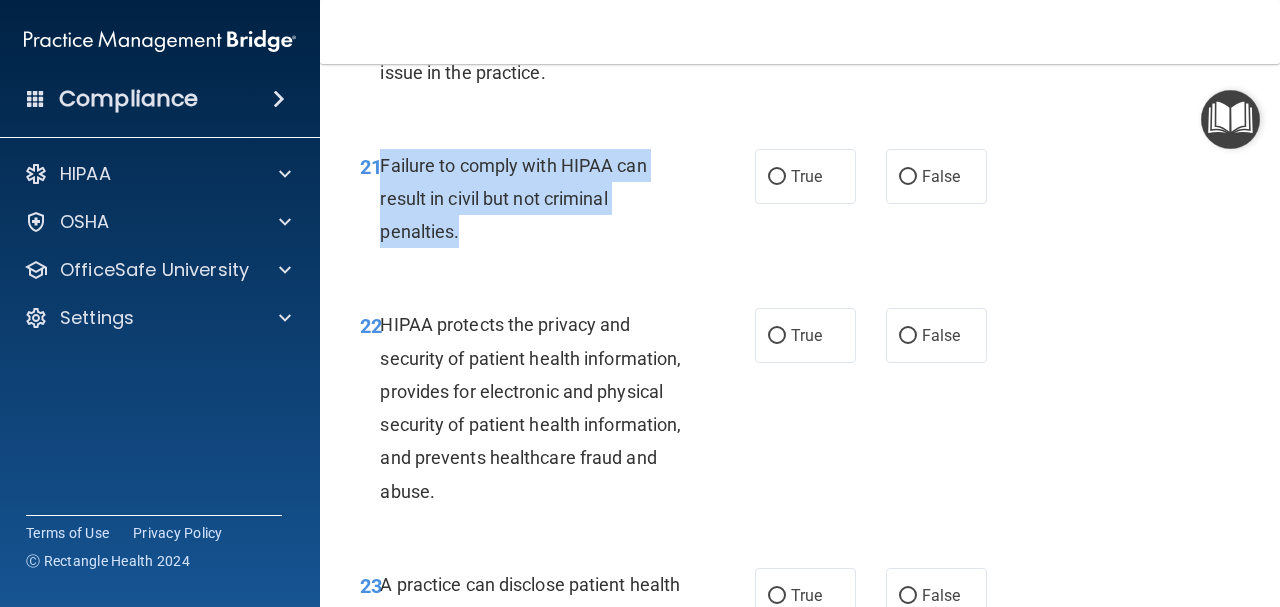 drag, startPoint x: 484, startPoint y: 304, endPoint x: 379, endPoint y: 237, distance: 124.55521 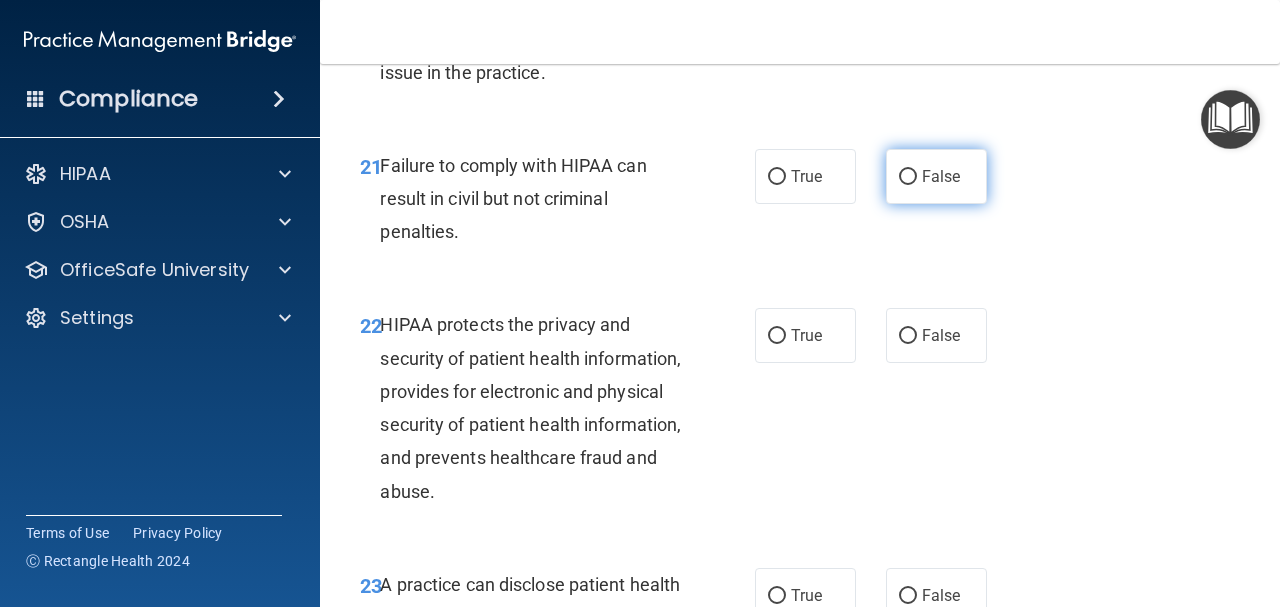 click on "False" at bounding box center [936, 176] 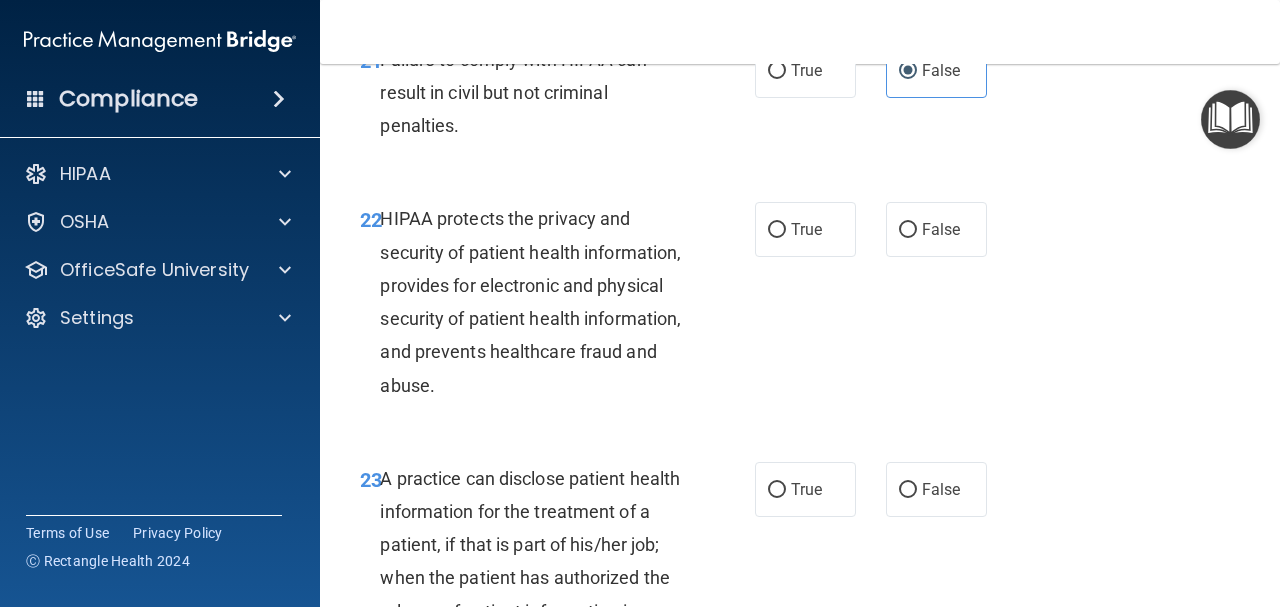 scroll, scrollTop: 4200, scrollLeft: 0, axis: vertical 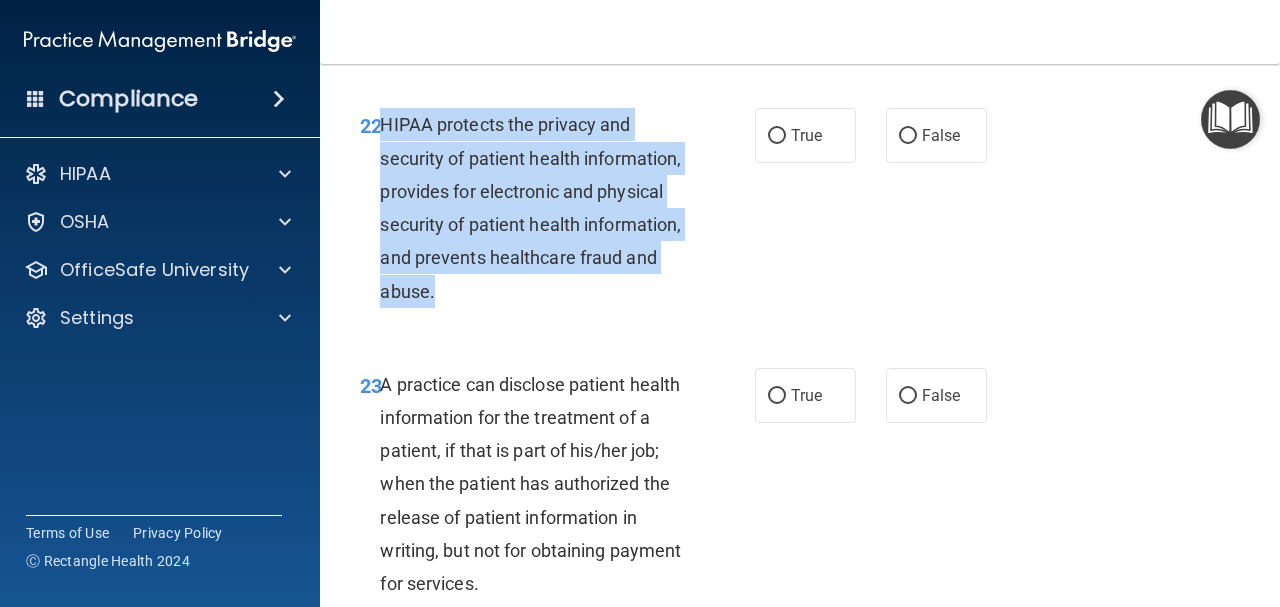 drag, startPoint x: 383, startPoint y: 189, endPoint x: 621, endPoint y: 359, distance: 292.47906 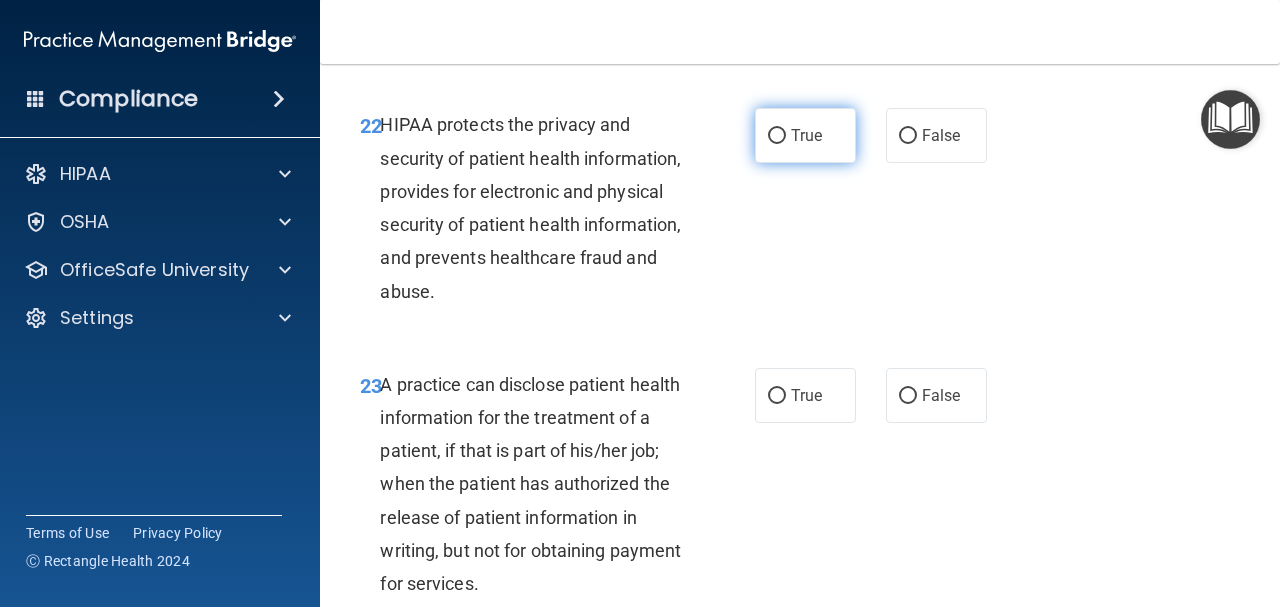 click on "True" at bounding box center (805, 135) 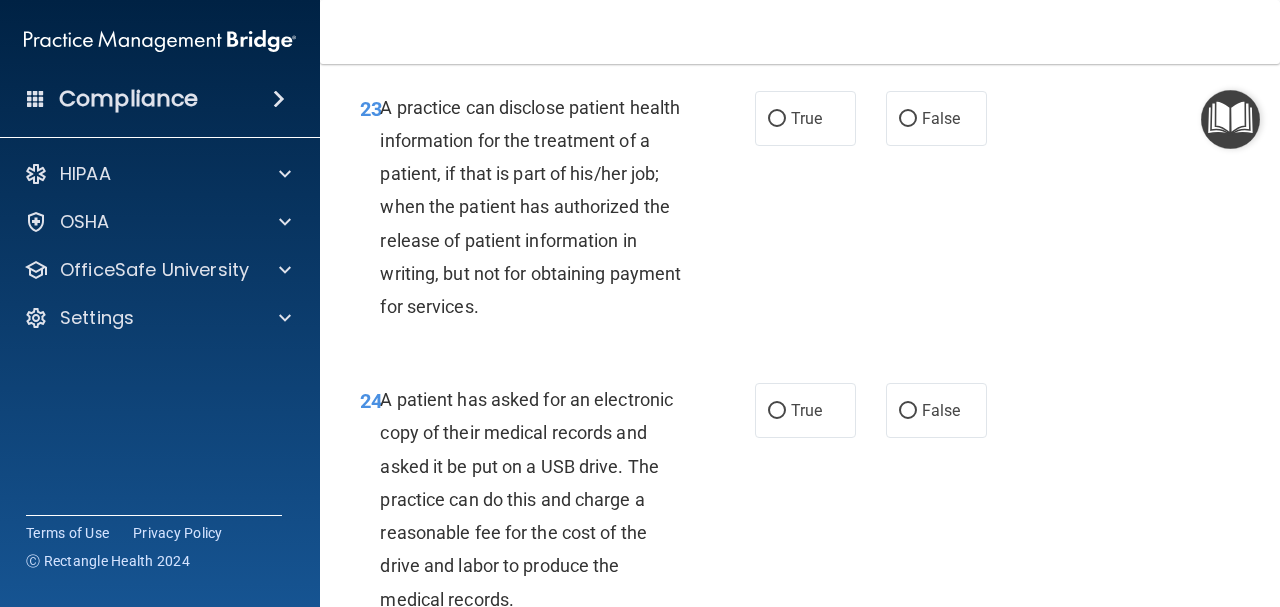 scroll, scrollTop: 4500, scrollLeft: 0, axis: vertical 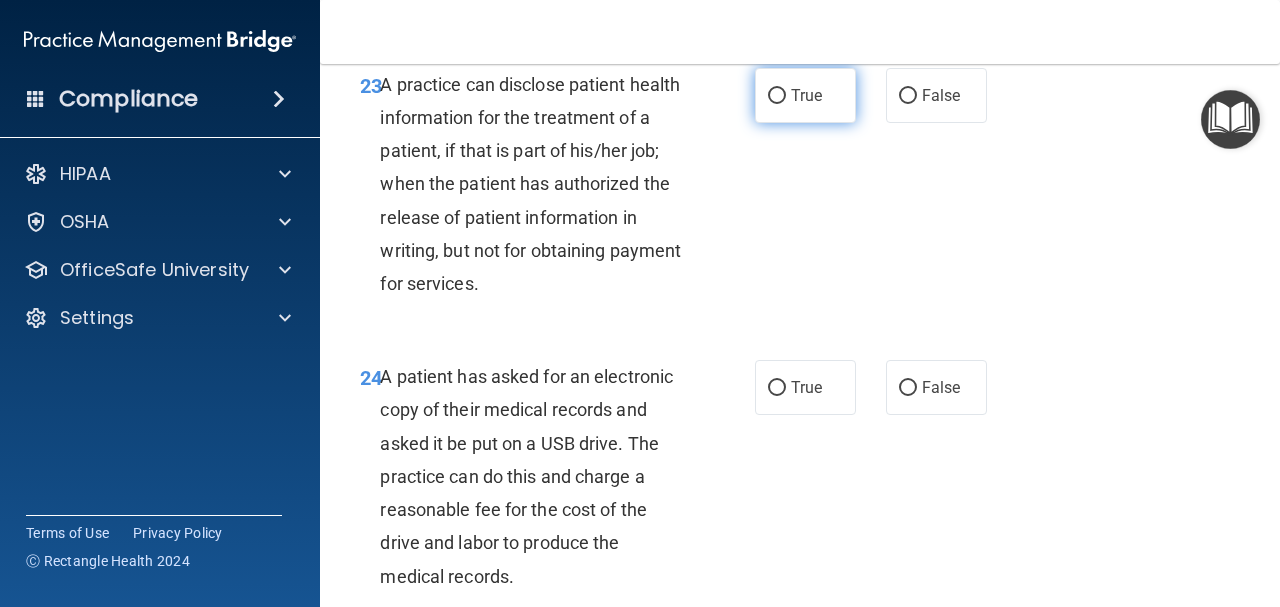 click on "True" at bounding box center (805, 95) 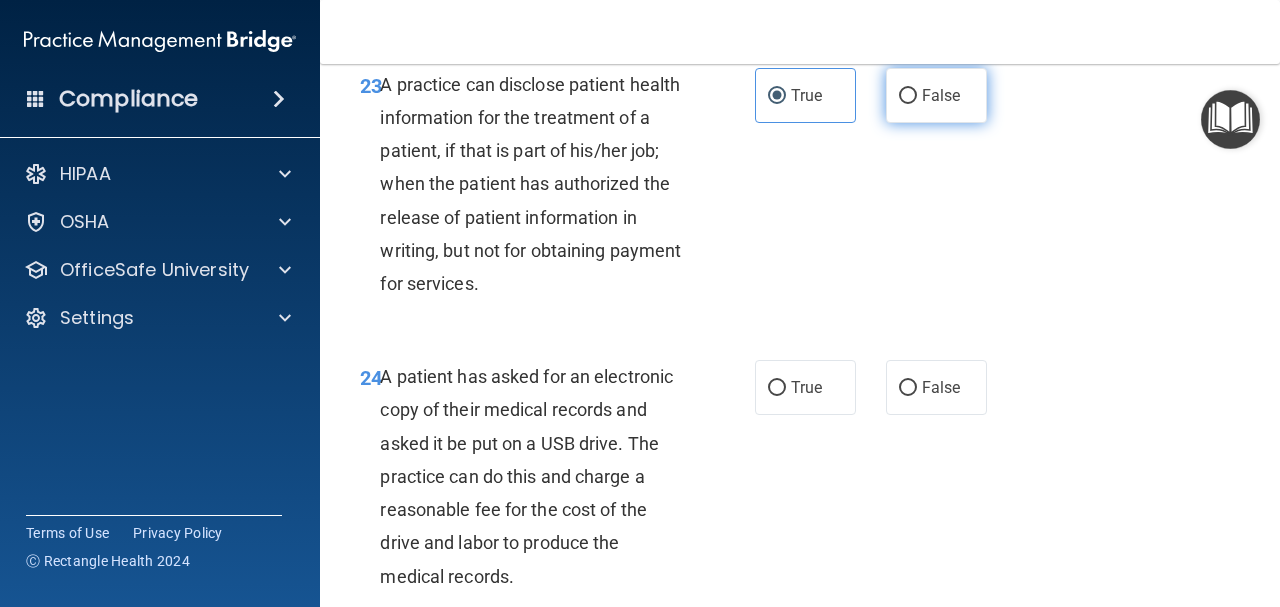 click on "False" at bounding box center [936, 95] 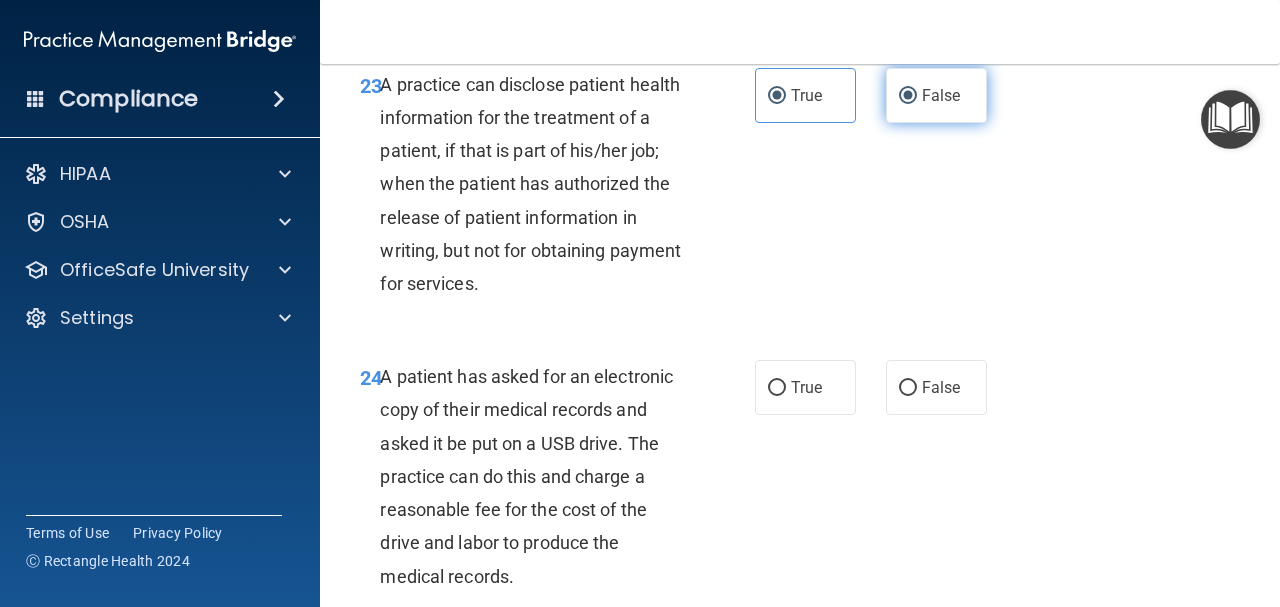 radio on "false" 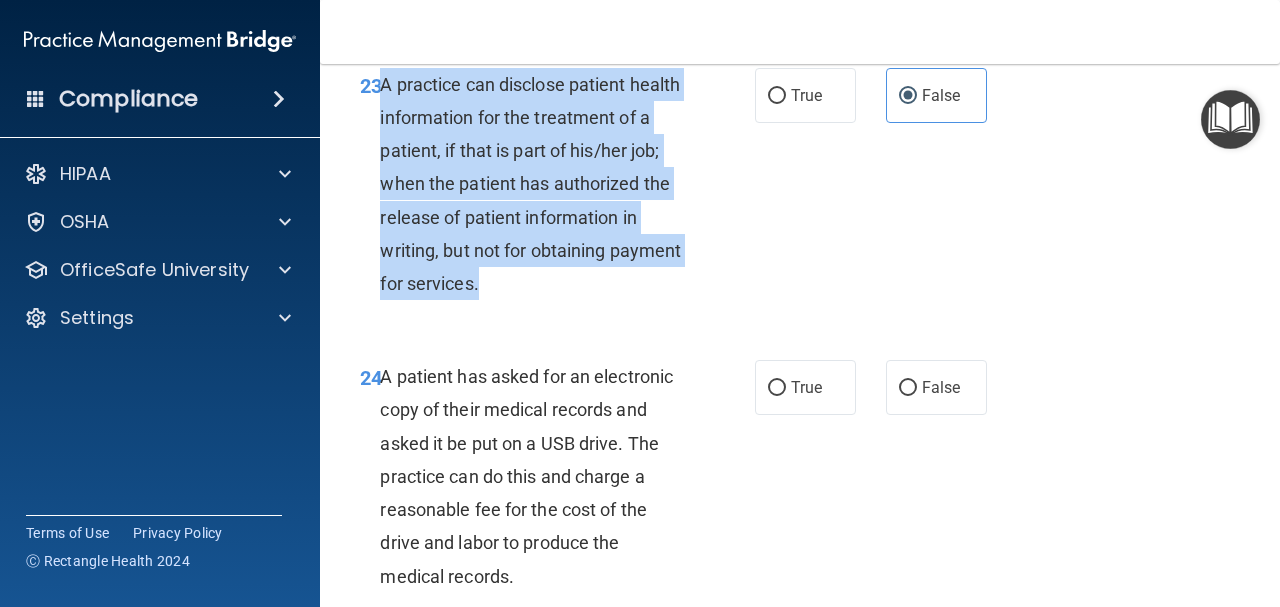 drag, startPoint x: 380, startPoint y: 152, endPoint x: 555, endPoint y: 352, distance: 265.75363 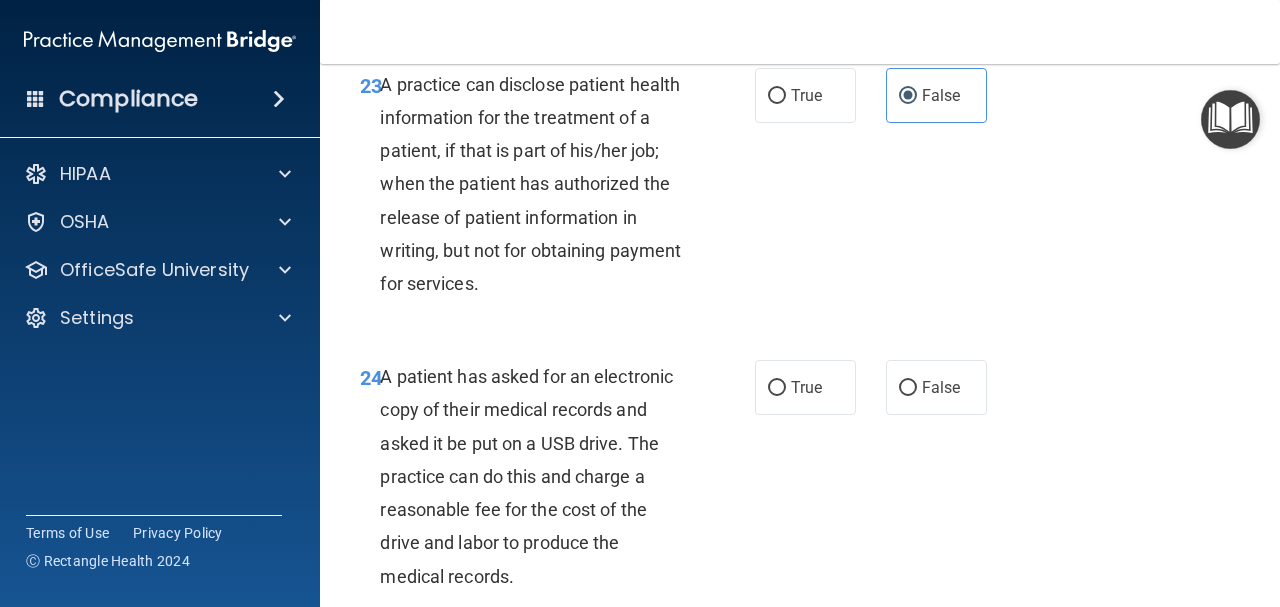 click on "23       A practice can disclose patient health information for the treatment of a patient, if that is part of his/her job; when the patient has authorized the release of patient information in writing, but not for obtaining payment for services.                 True           False" at bounding box center (800, 189) 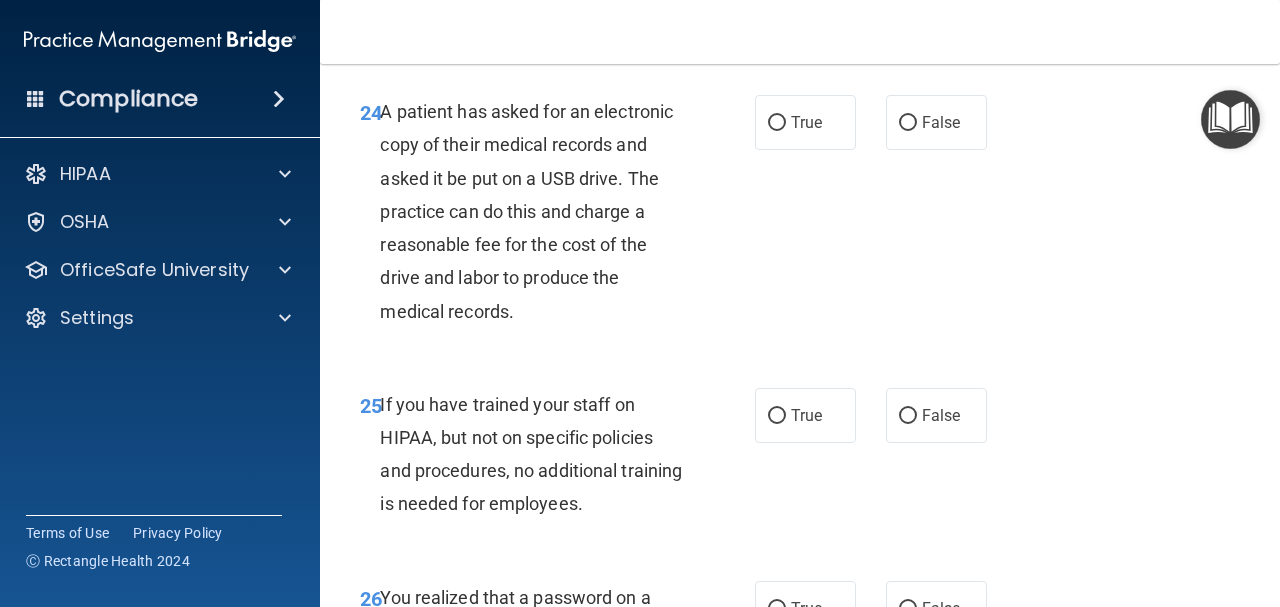 scroll, scrollTop: 4800, scrollLeft: 0, axis: vertical 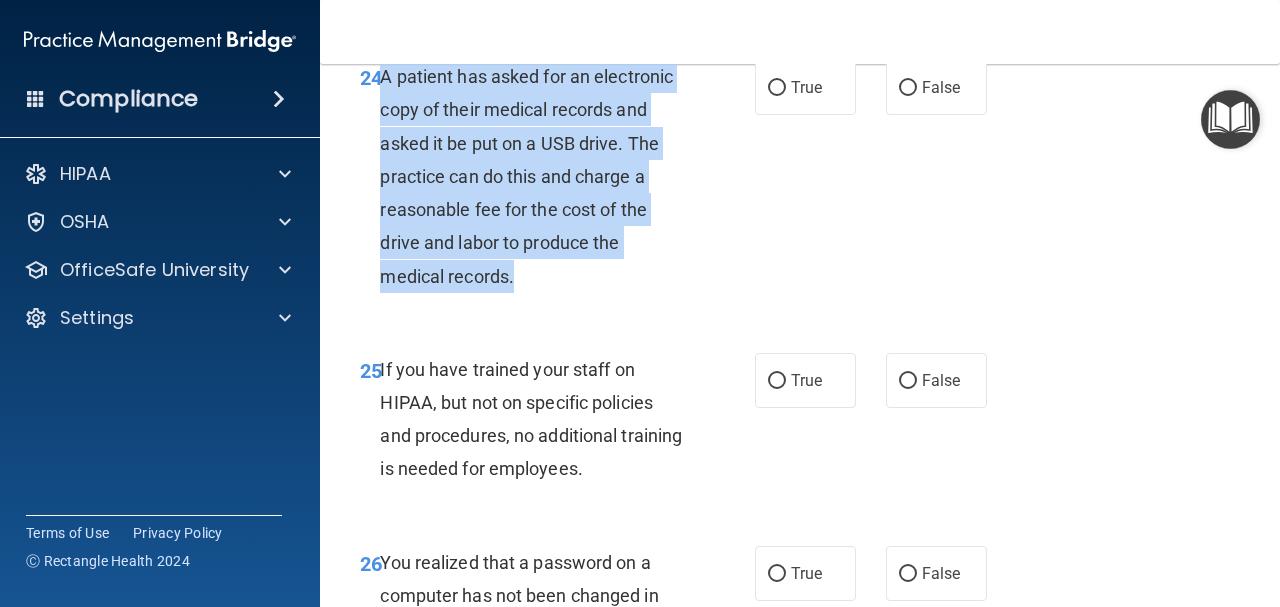 drag, startPoint x: 383, startPoint y: 136, endPoint x: 523, endPoint y: 341, distance: 248.24384 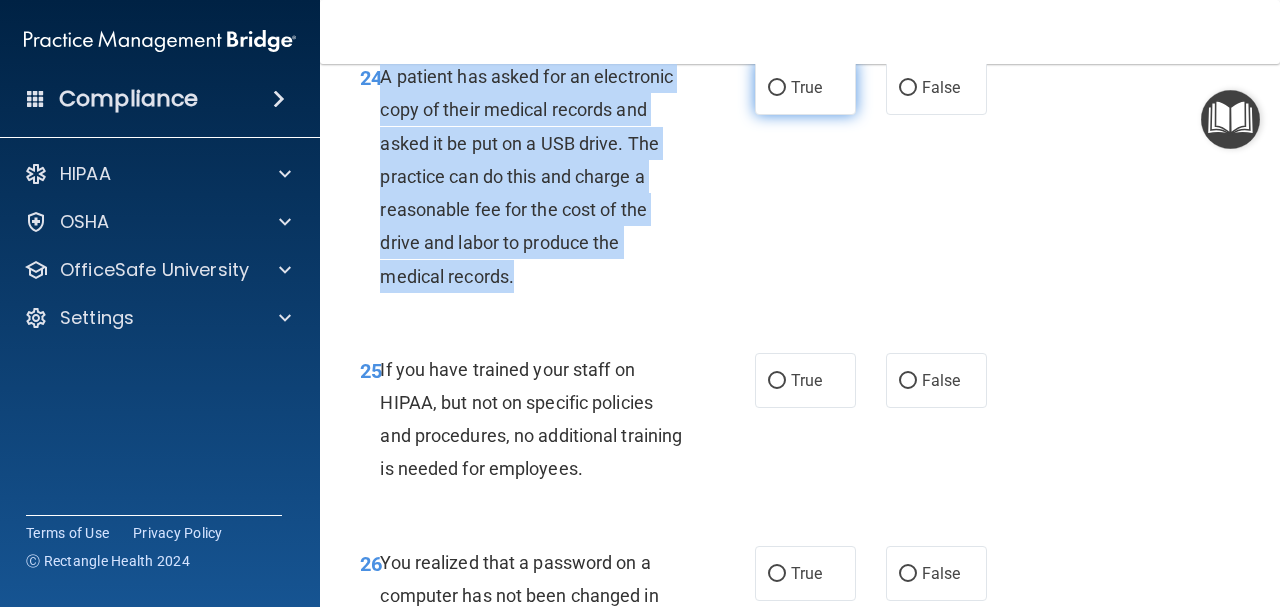 click on "True" at bounding box center (777, 88) 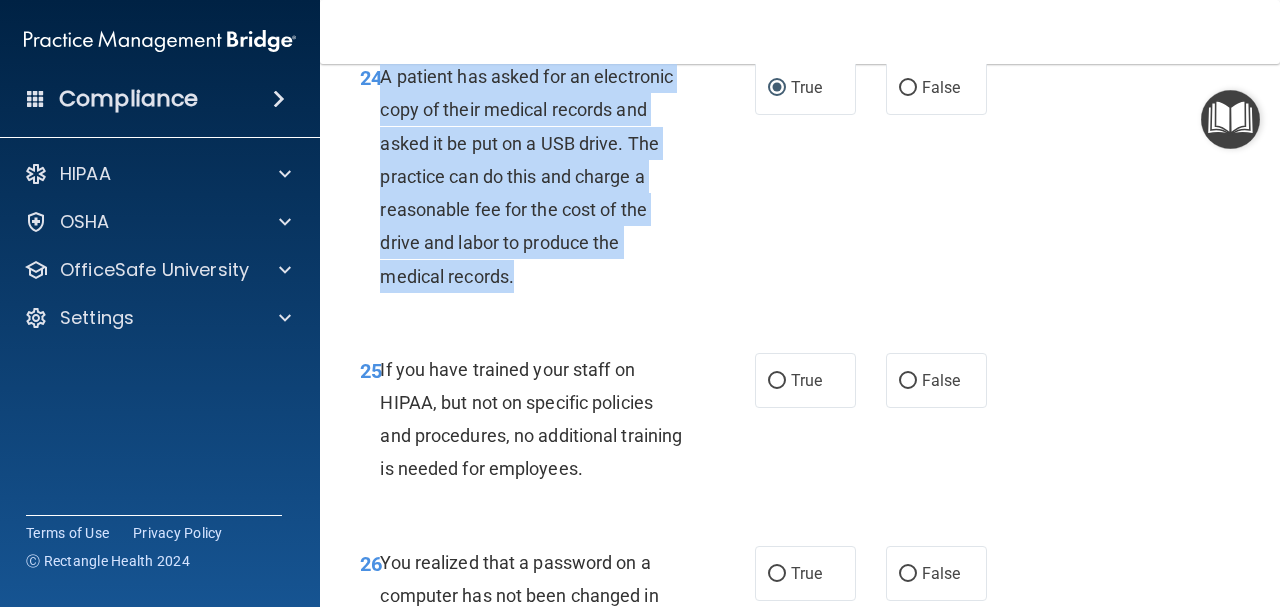 click on "24       A patient has asked for an electronic copy of their medical records and asked it be put on a USB drive.  The practice can do this and charge a reasonable fee for the cost of the drive and labor to produce the medical records." at bounding box center (557, 181) 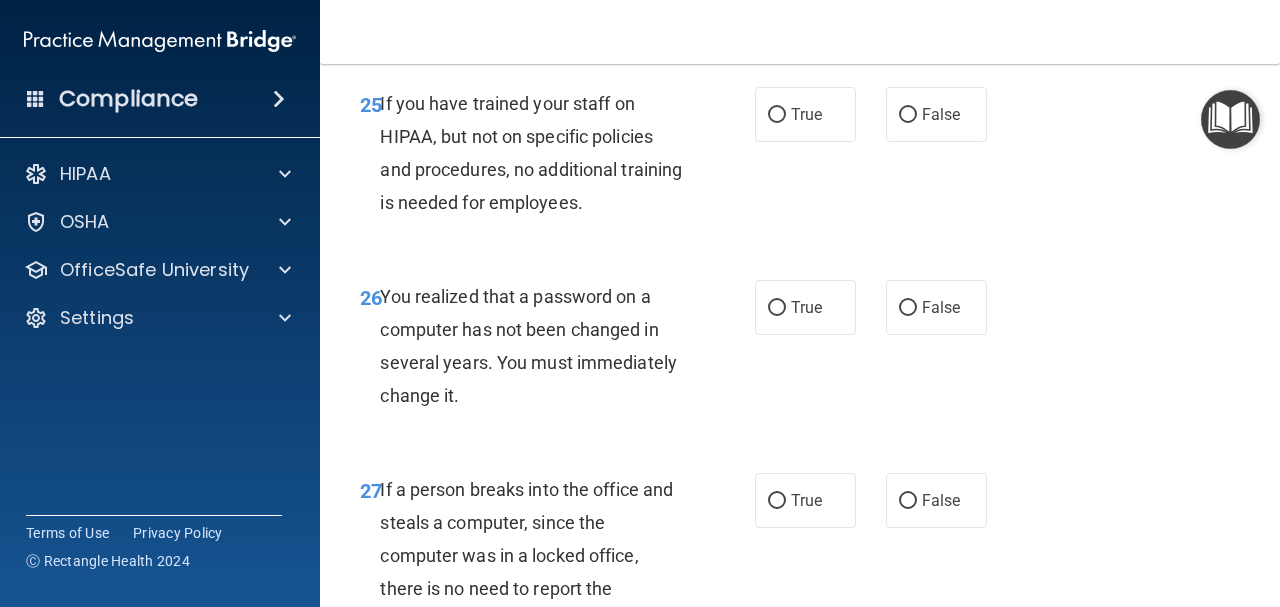 scroll, scrollTop: 5100, scrollLeft: 0, axis: vertical 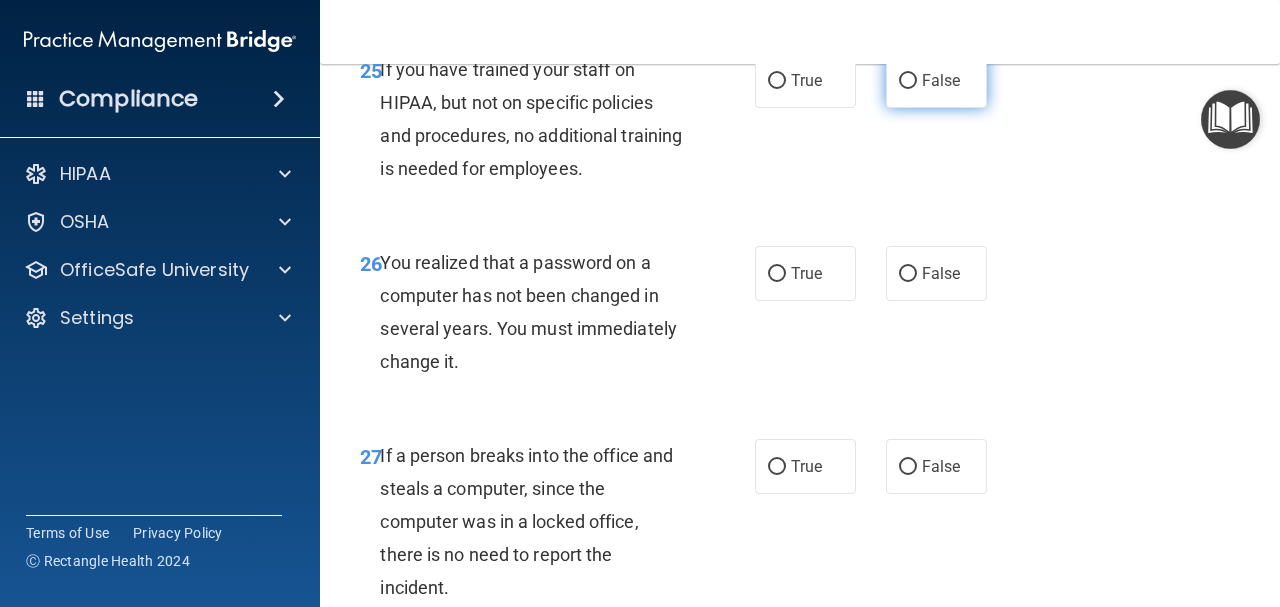 click on "False" at bounding box center (936, 80) 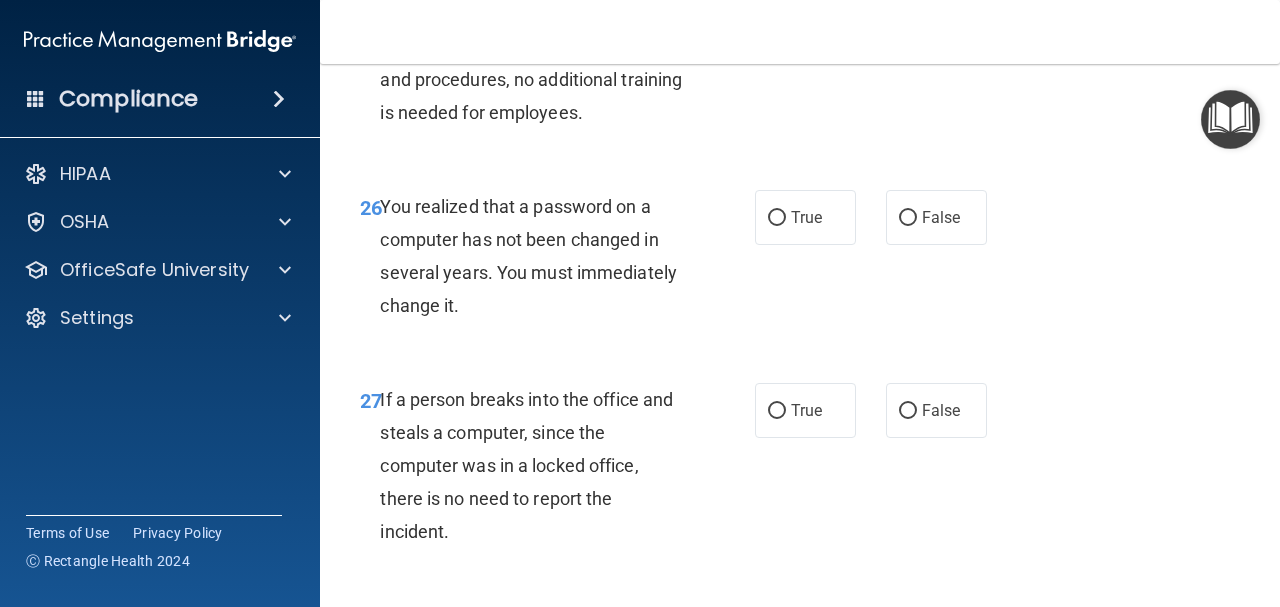 scroll, scrollTop: 5200, scrollLeft: 0, axis: vertical 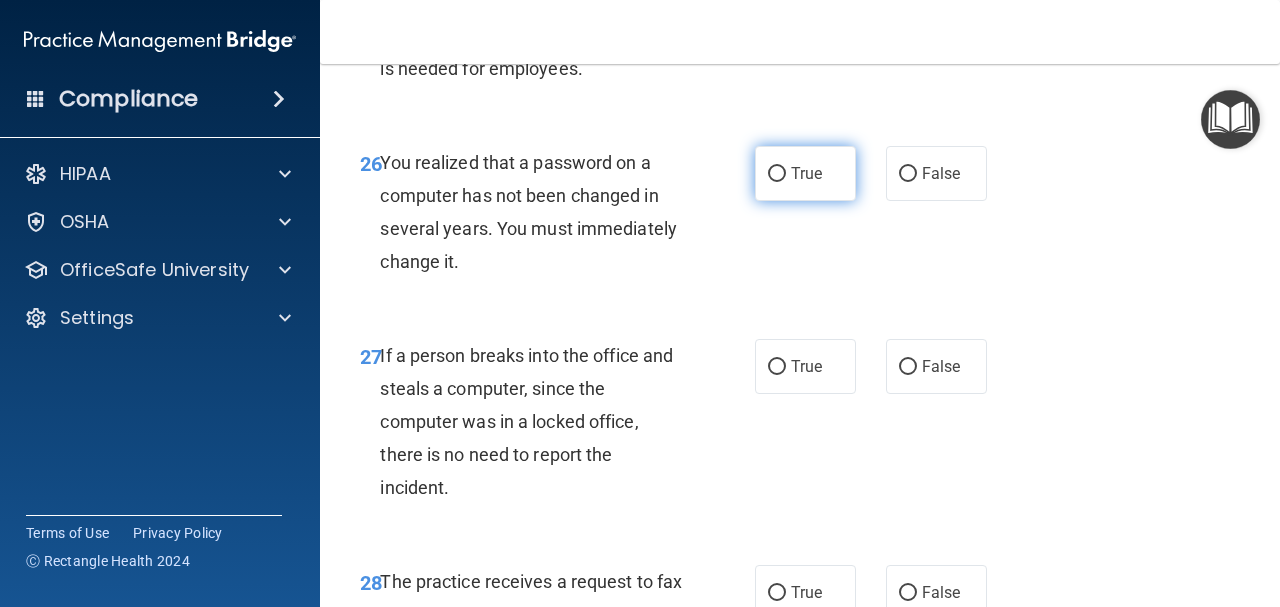 click on "True" at bounding box center (805, 173) 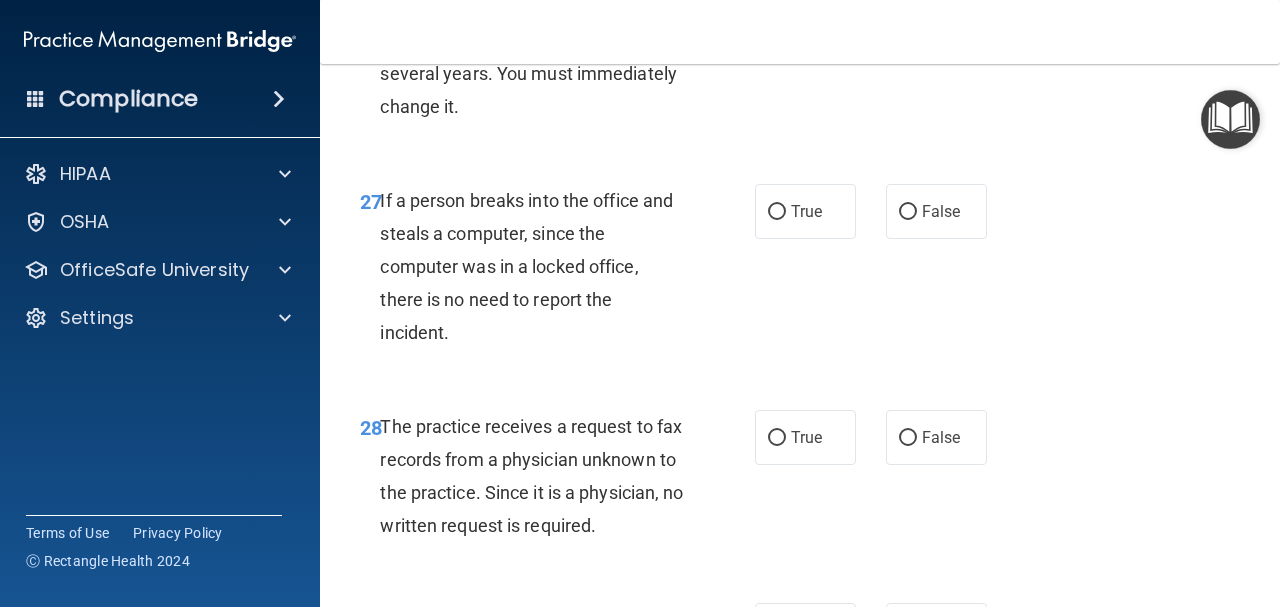 scroll, scrollTop: 5400, scrollLeft: 0, axis: vertical 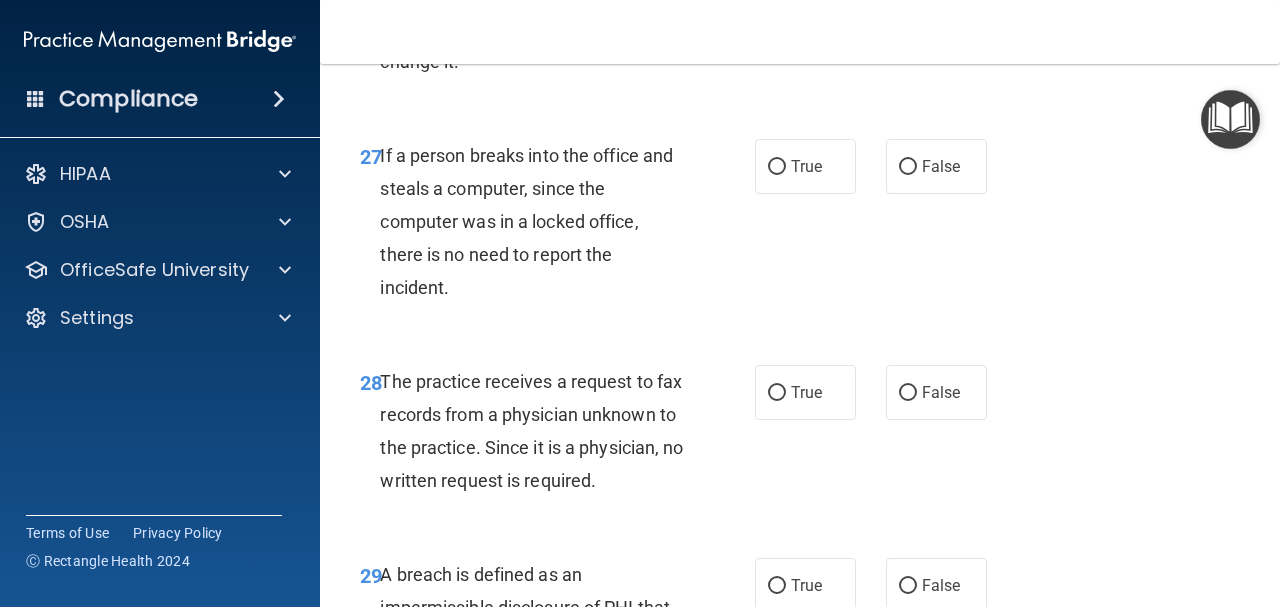 click on "True           False" at bounding box center [876, 166] 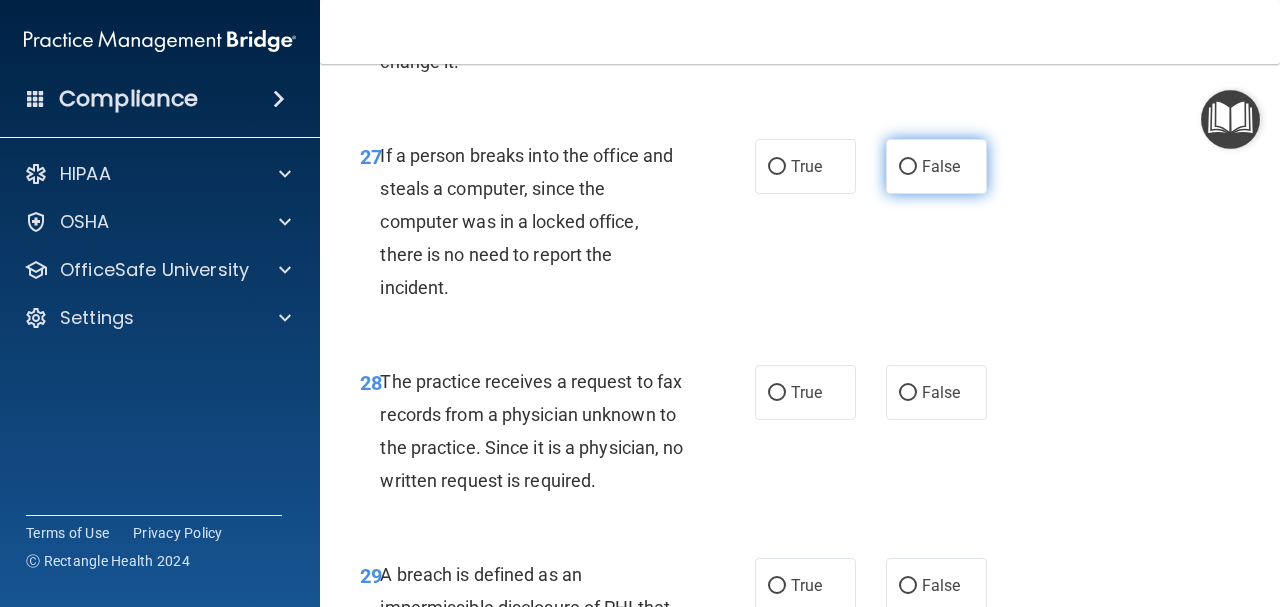click on "False" at bounding box center (936, 166) 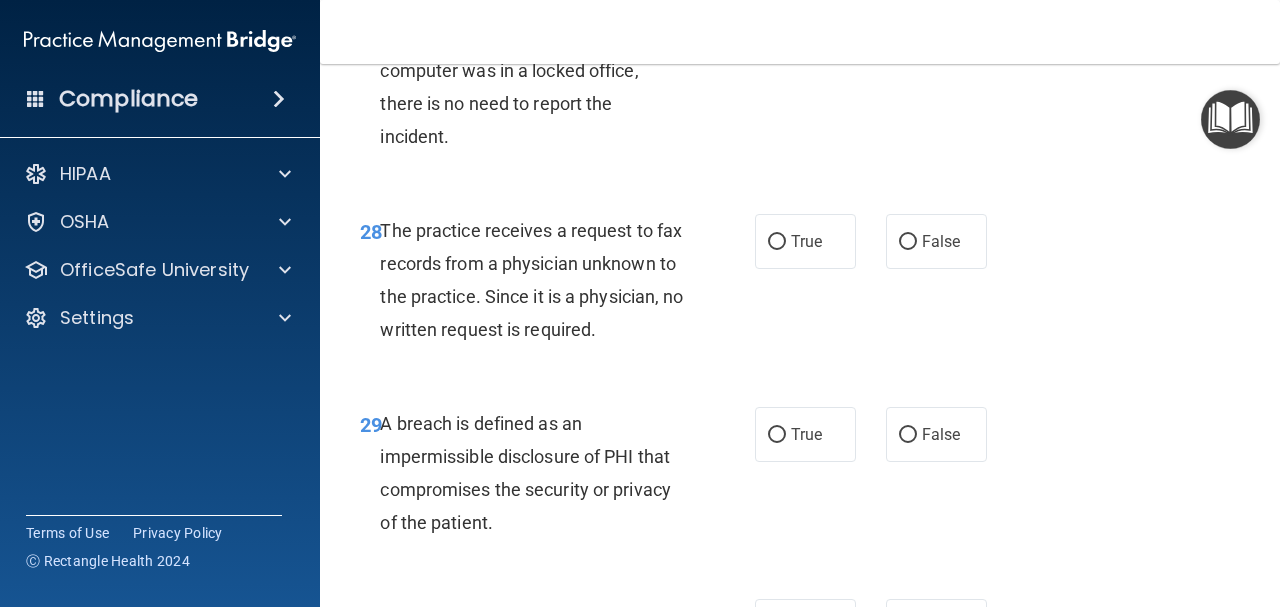 scroll, scrollTop: 5600, scrollLeft: 0, axis: vertical 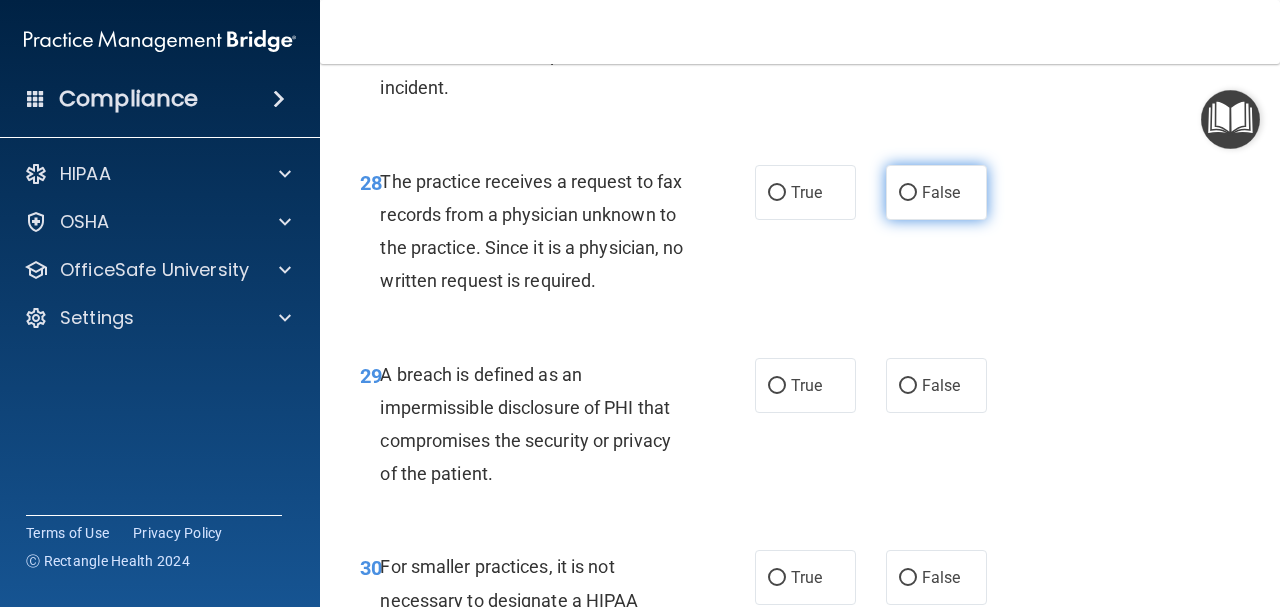 click on "False" at bounding box center (936, 192) 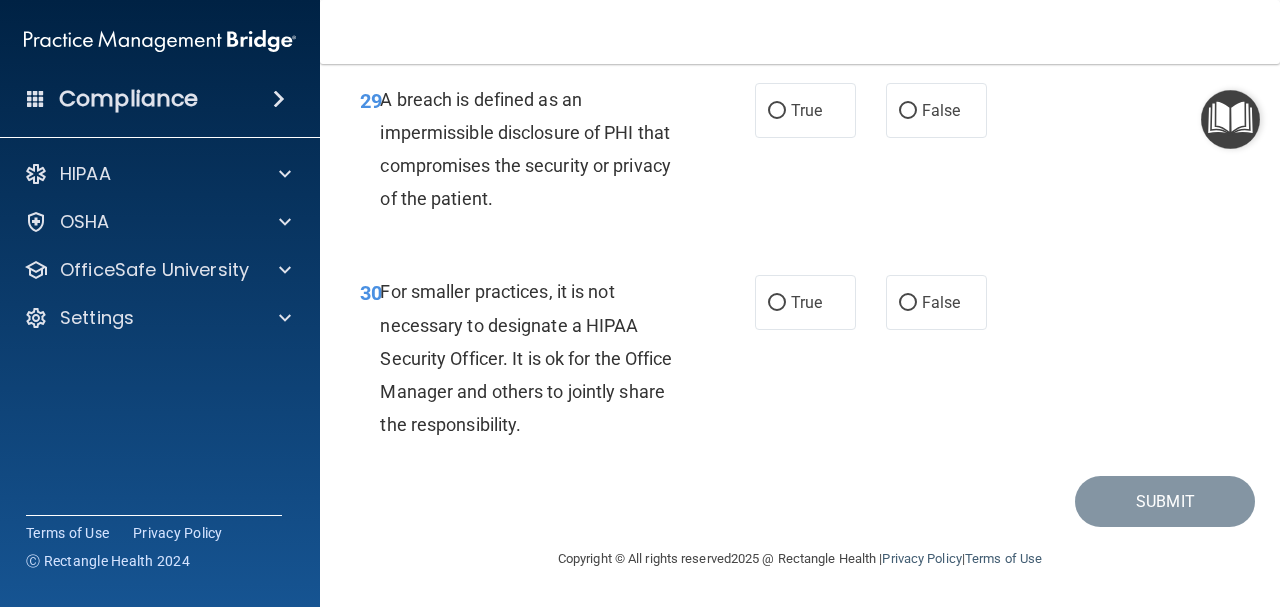 scroll, scrollTop: 5975, scrollLeft: 0, axis: vertical 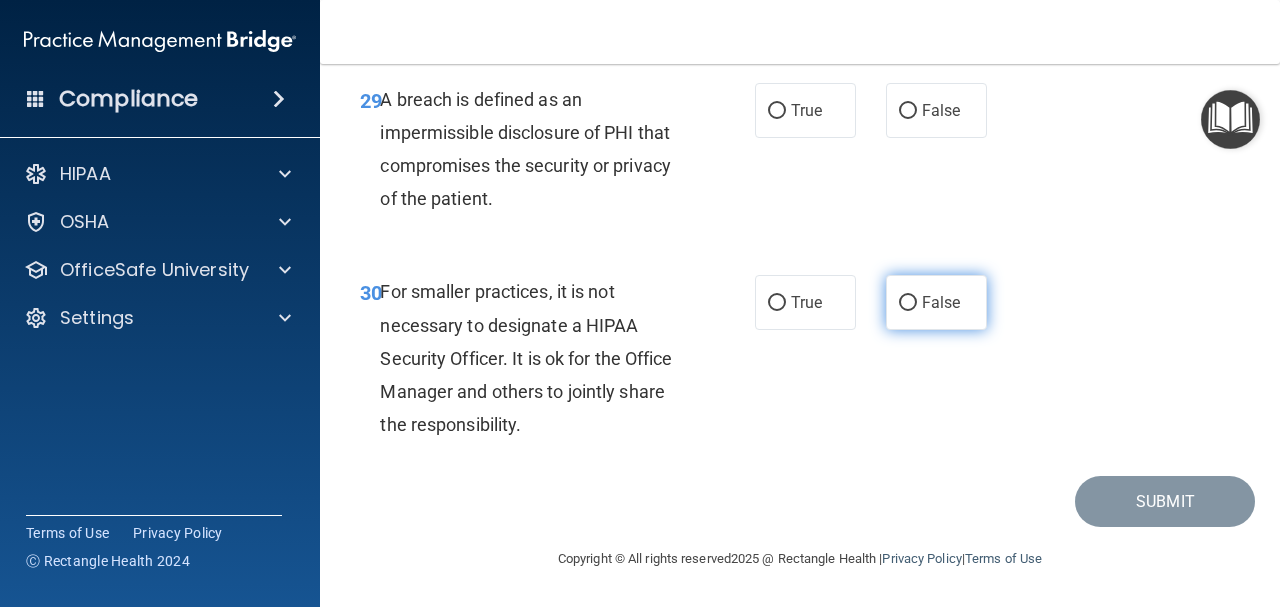 click on "False" at bounding box center [941, 302] 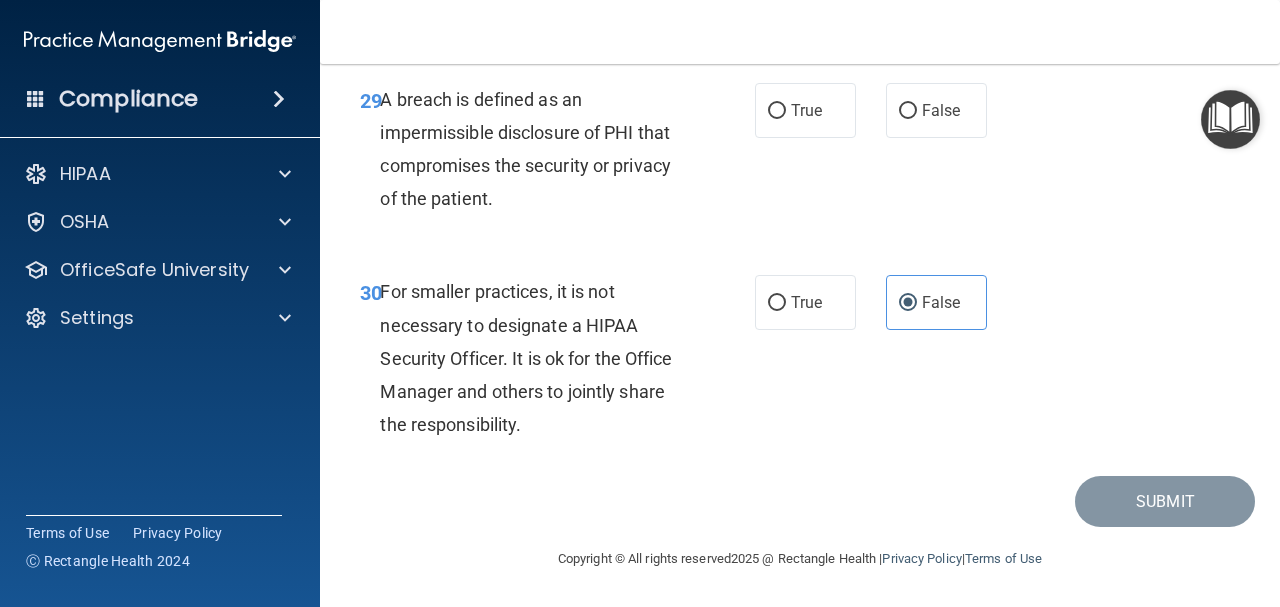 scroll, scrollTop: 5875, scrollLeft: 0, axis: vertical 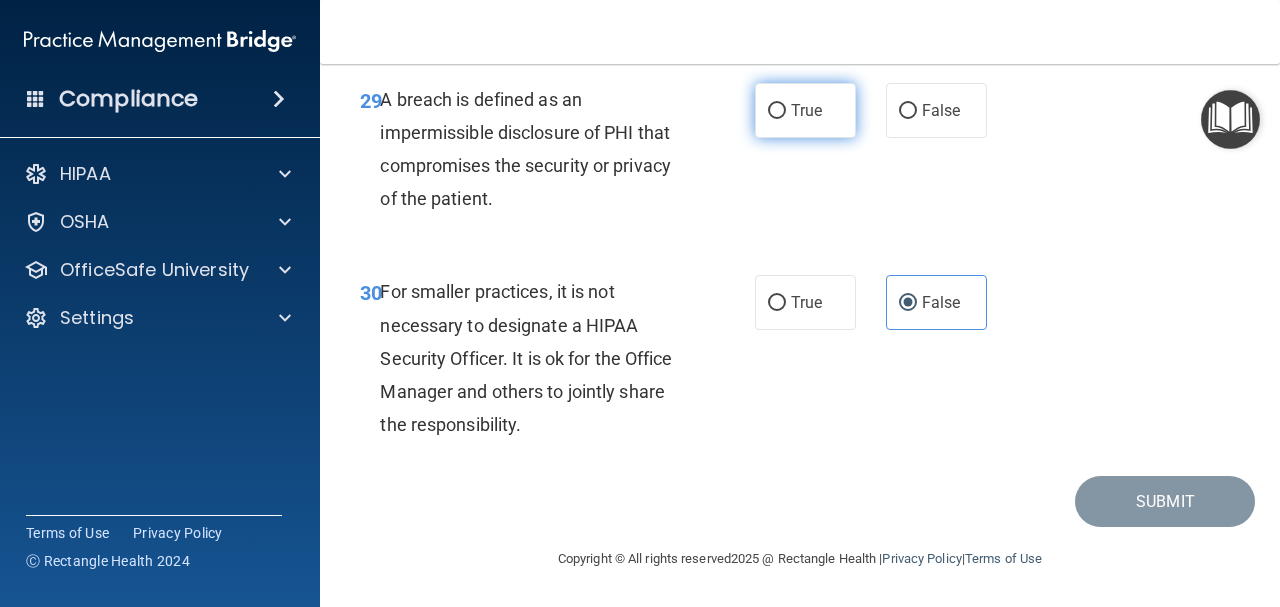 click on "True" at bounding box center [805, 110] 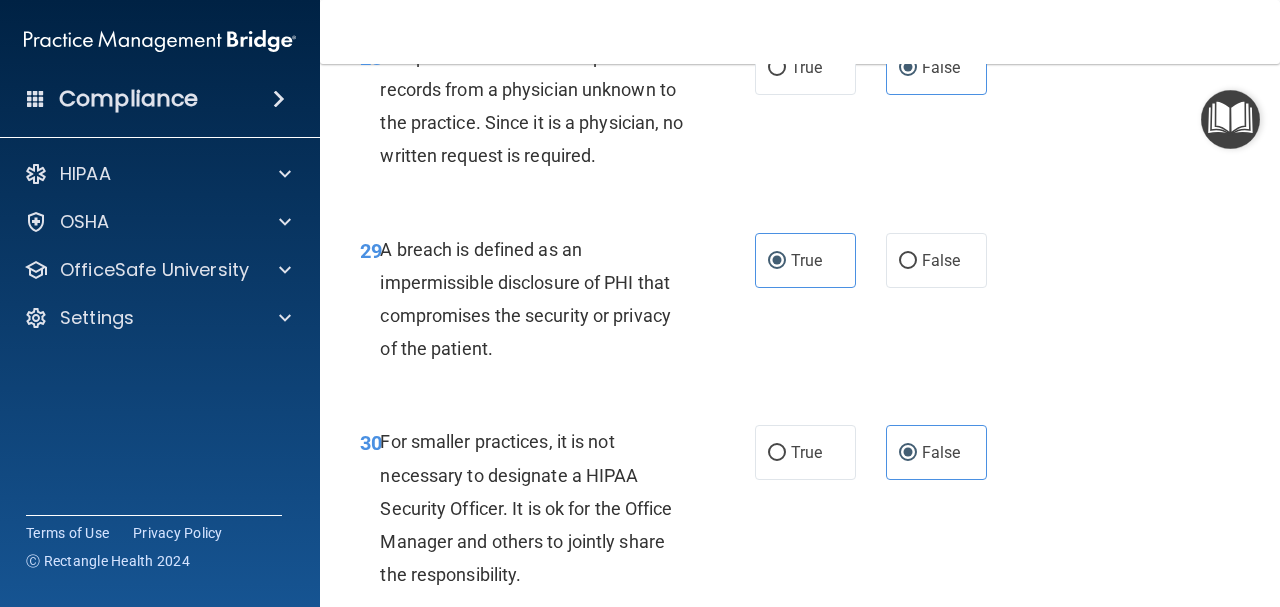 scroll, scrollTop: 5675, scrollLeft: 0, axis: vertical 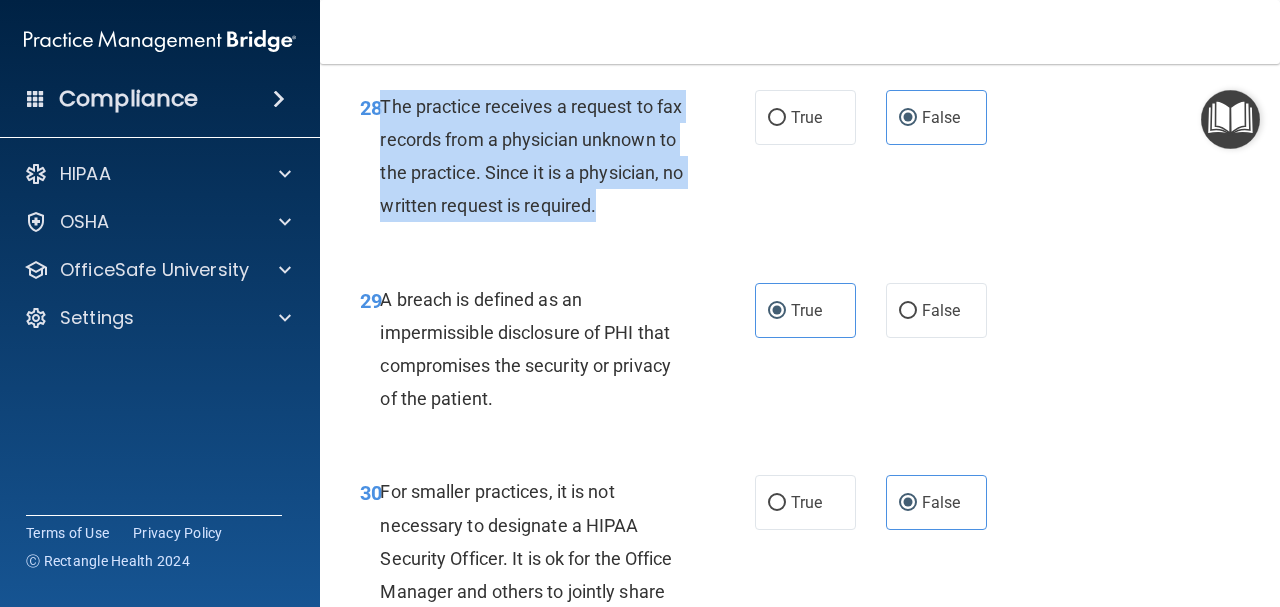 drag, startPoint x: 475, startPoint y: 318, endPoint x: 379, endPoint y: 171, distance: 175.5705 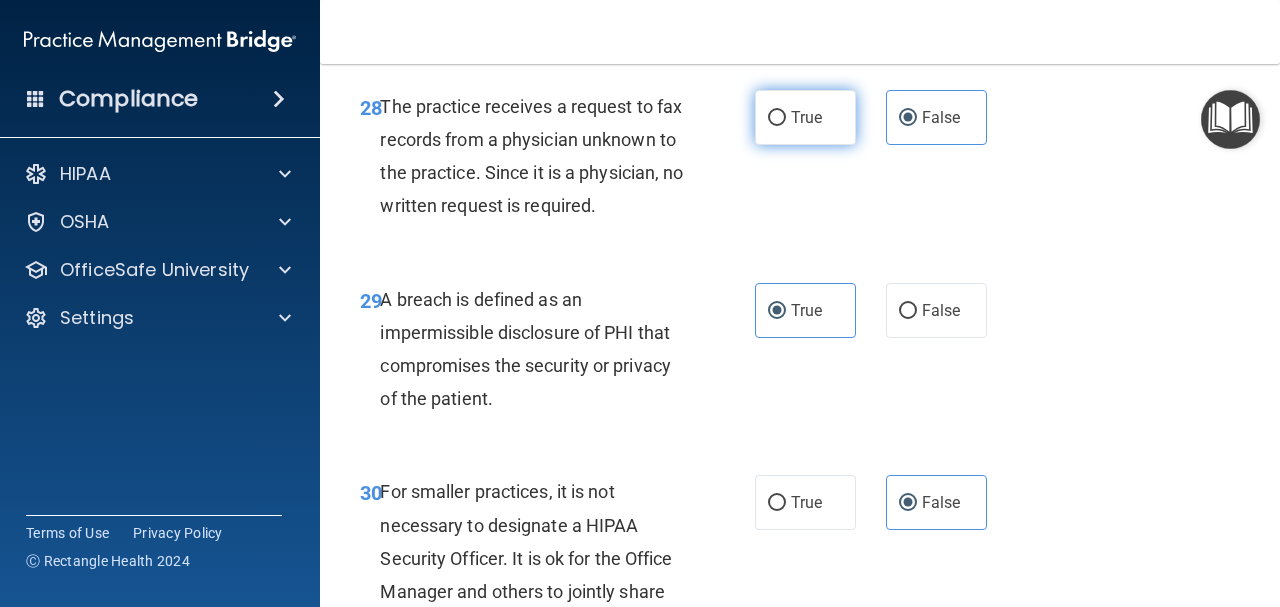 click on "True" at bounding box center (805, 117) 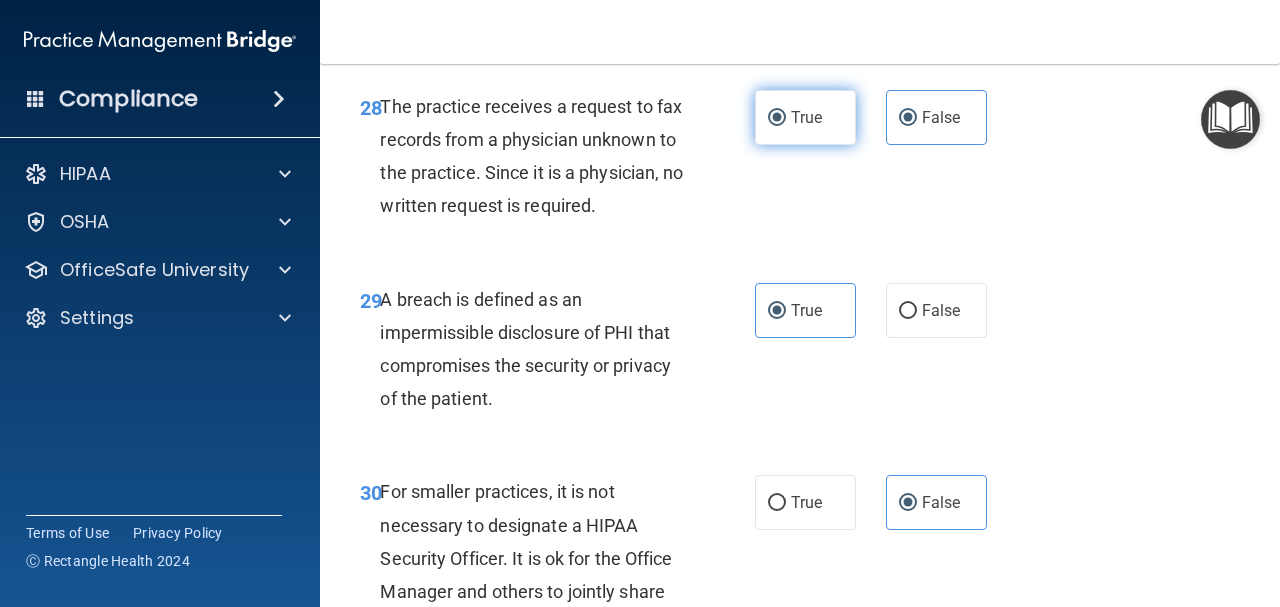 radio on "false" 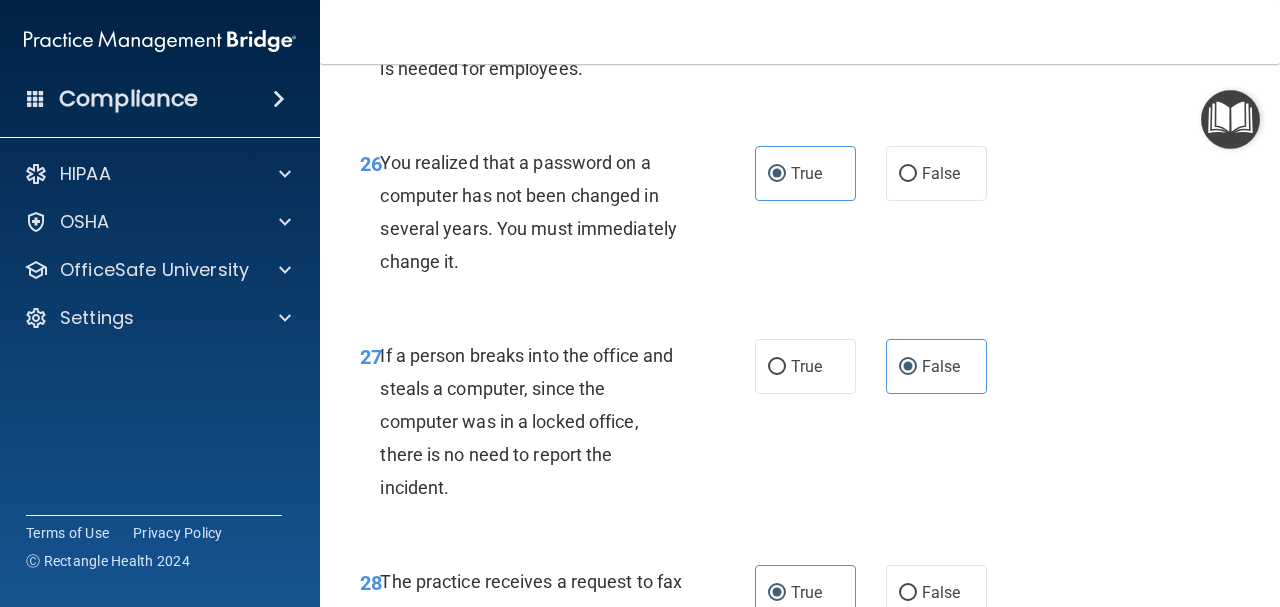 scroll, scrollTop: 5975, scrollLeft: 0, axis: vertical 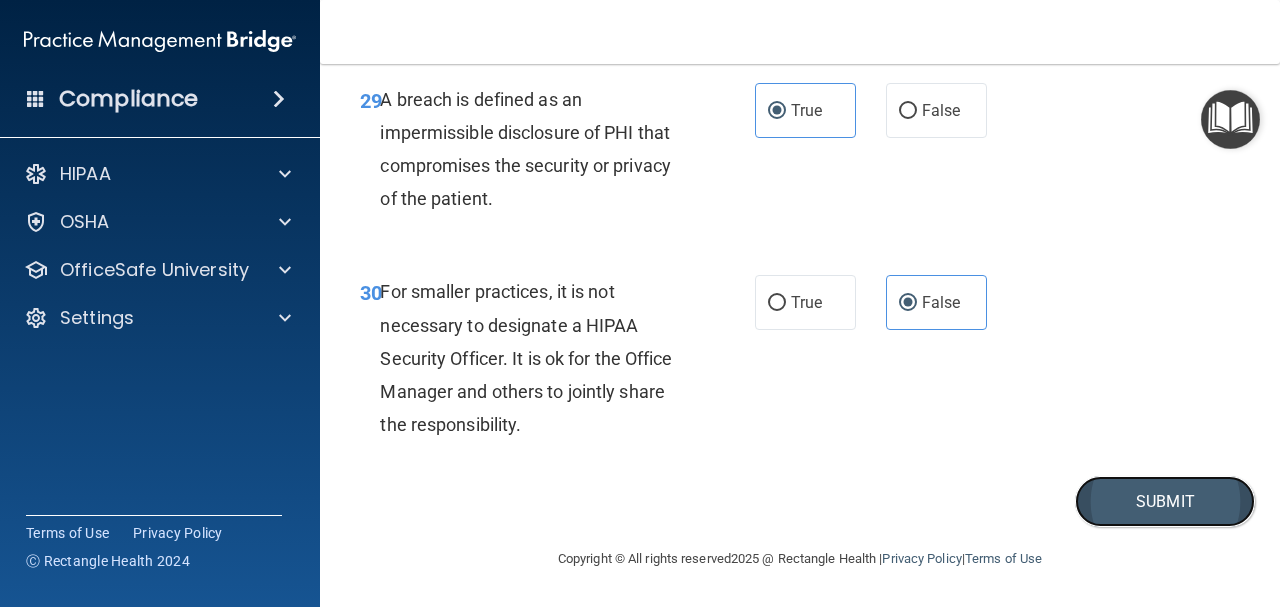 click on "Submit" at bounding box center [1165, 501] 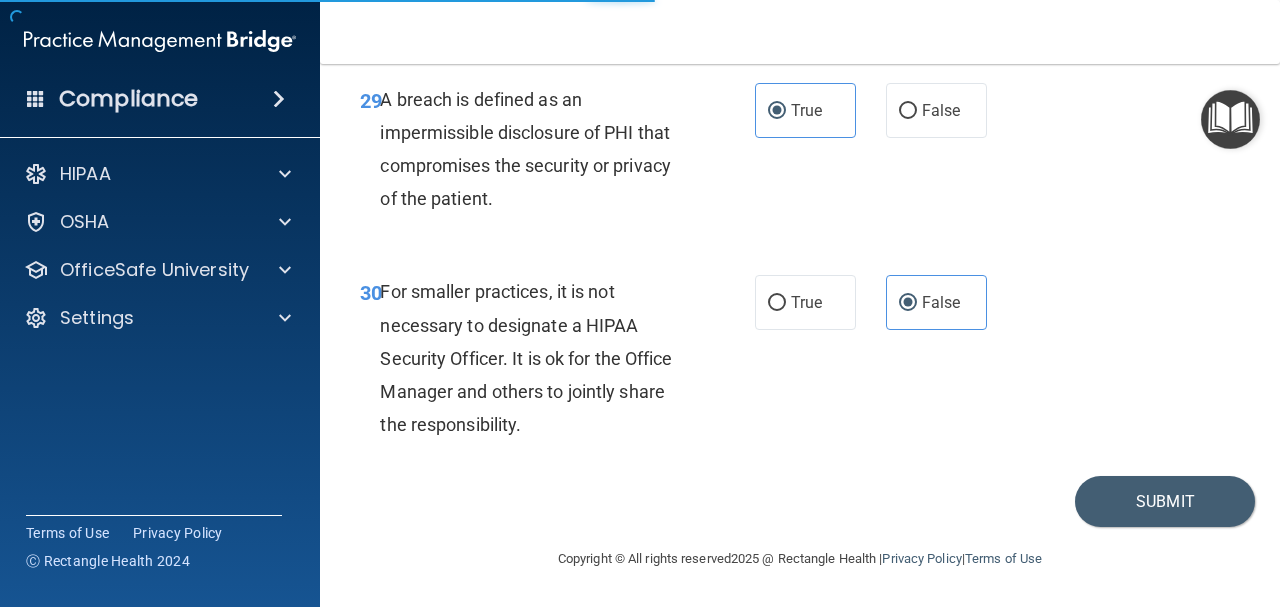 scroll, scrollTop: 0, scrollLeft: 0, axis: both 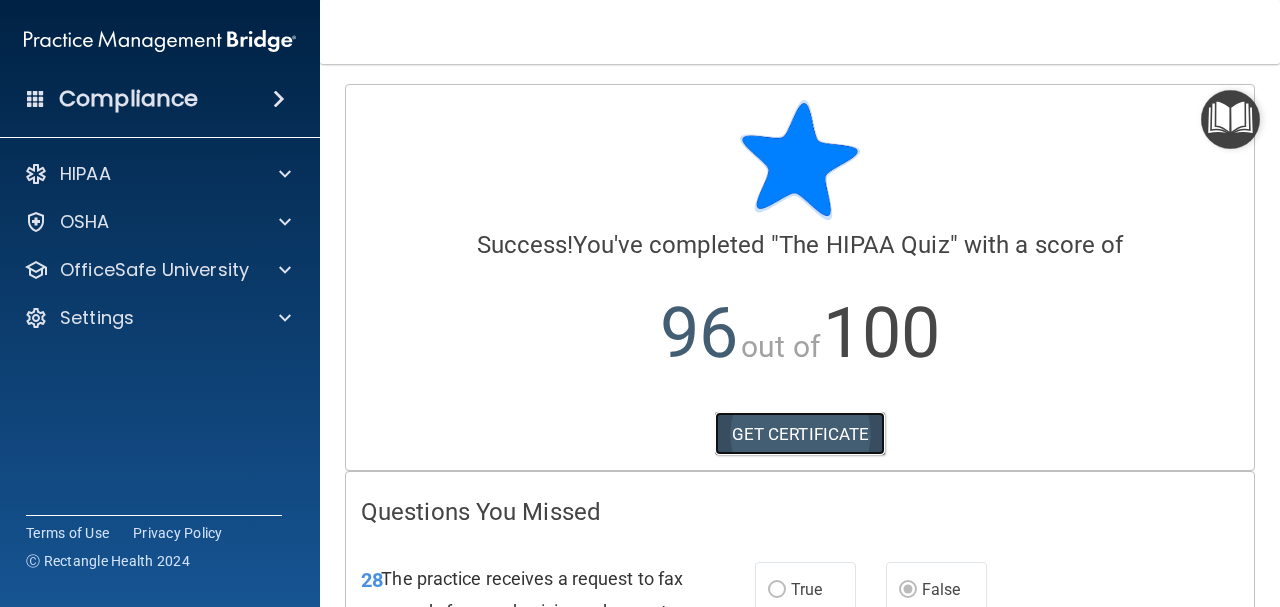 click on "GET CERTIFICATE" at bounding box center (800, 434) 